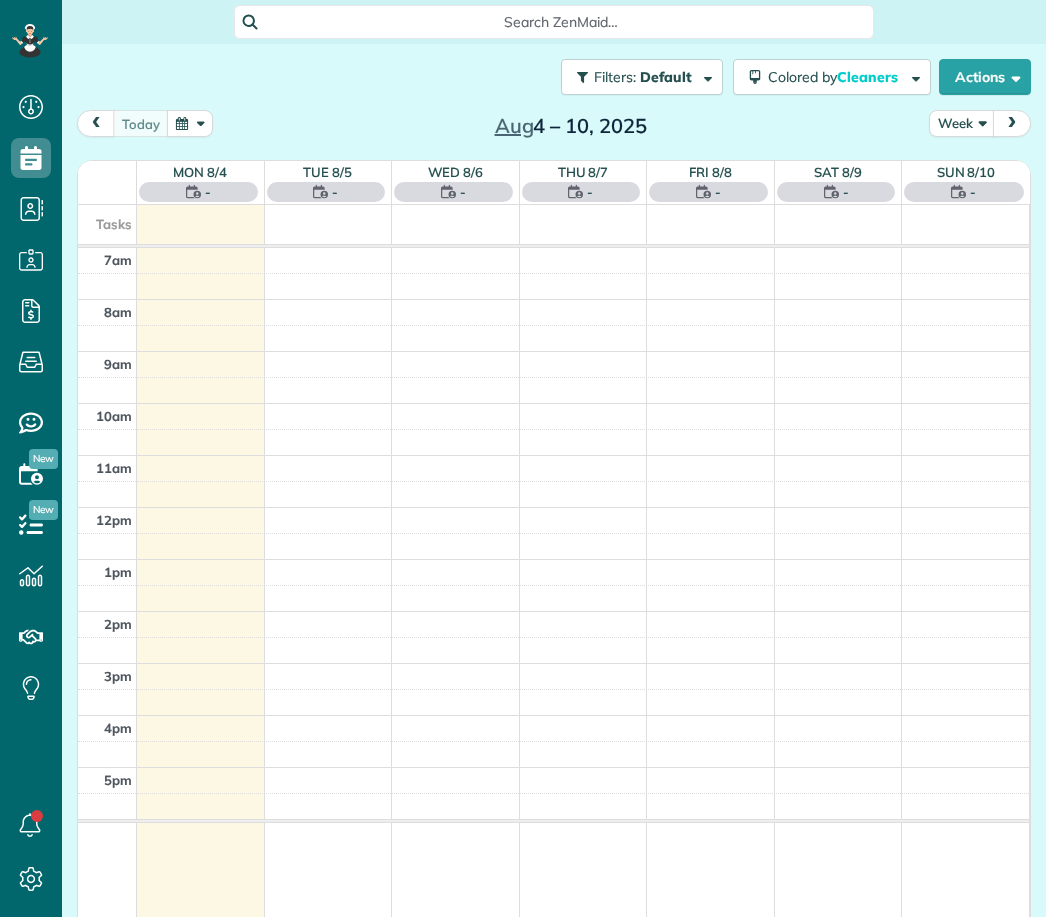 scroll, scrollTop: 0, scrollLeft: 0, axis: both 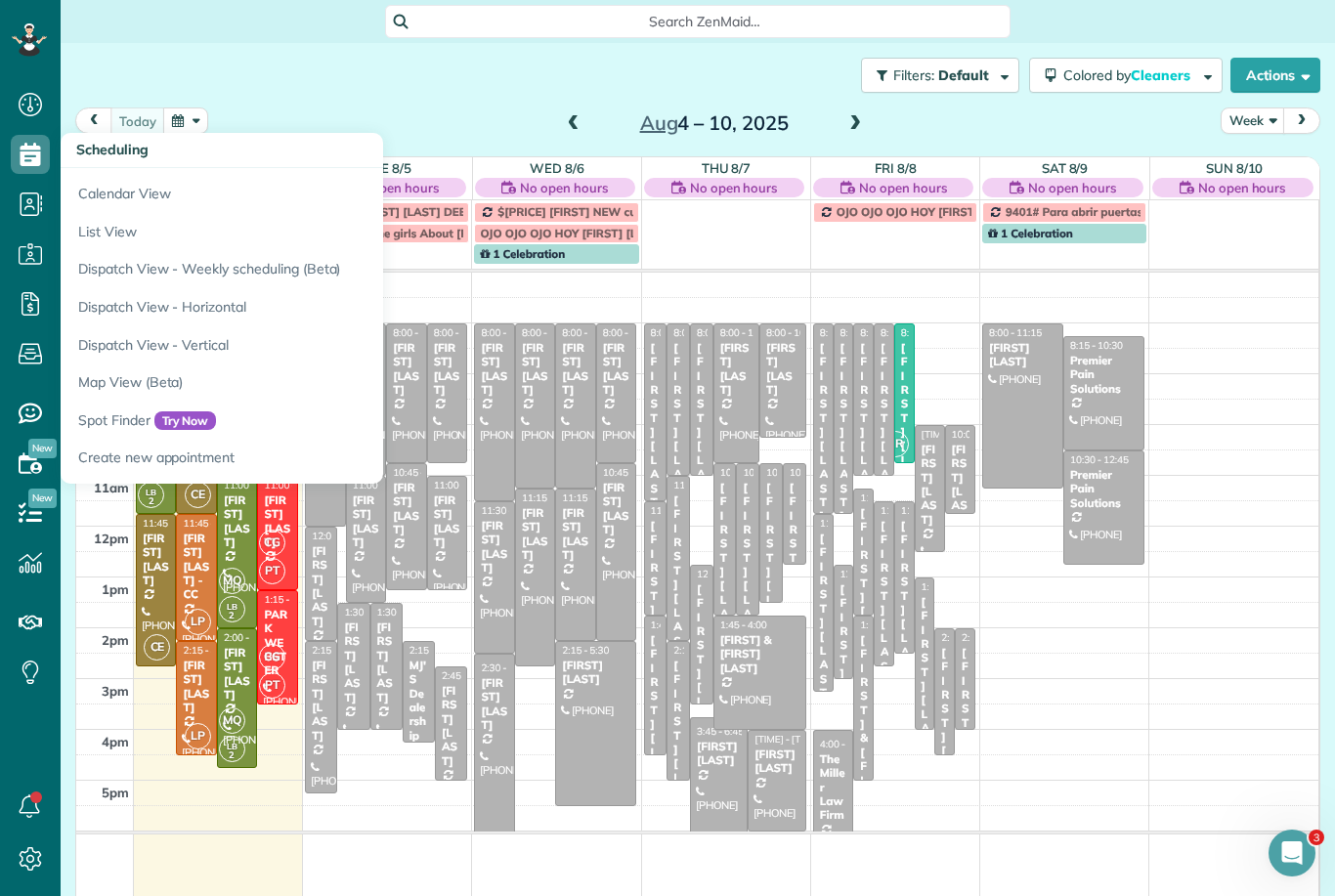 click on "Calendar View" at bounding box center [305, 191] 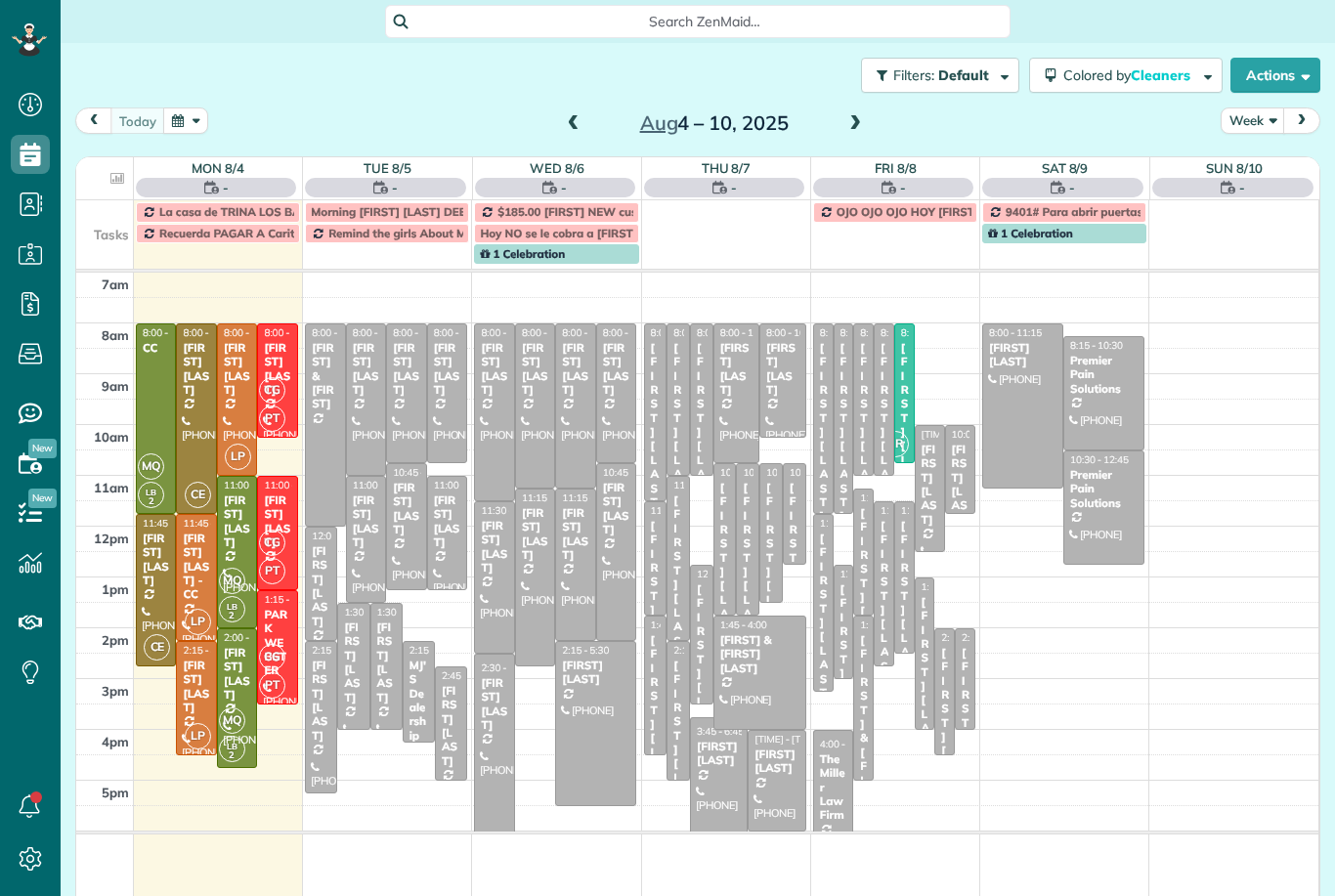 scroll, scrollTop: 0, scrollLeft: 0, axis: both 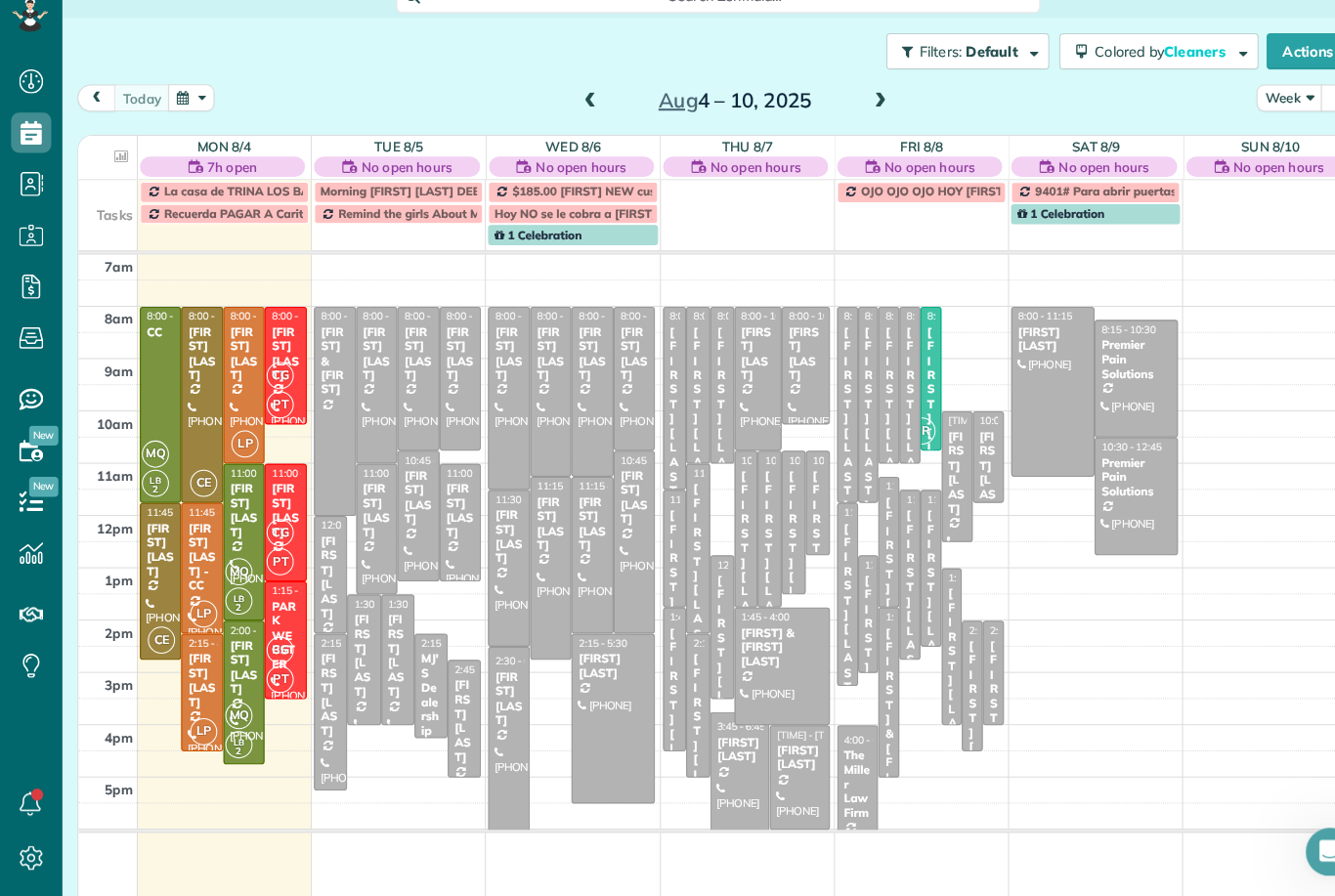 click on "Actions" at bounding box center [1275, 75] 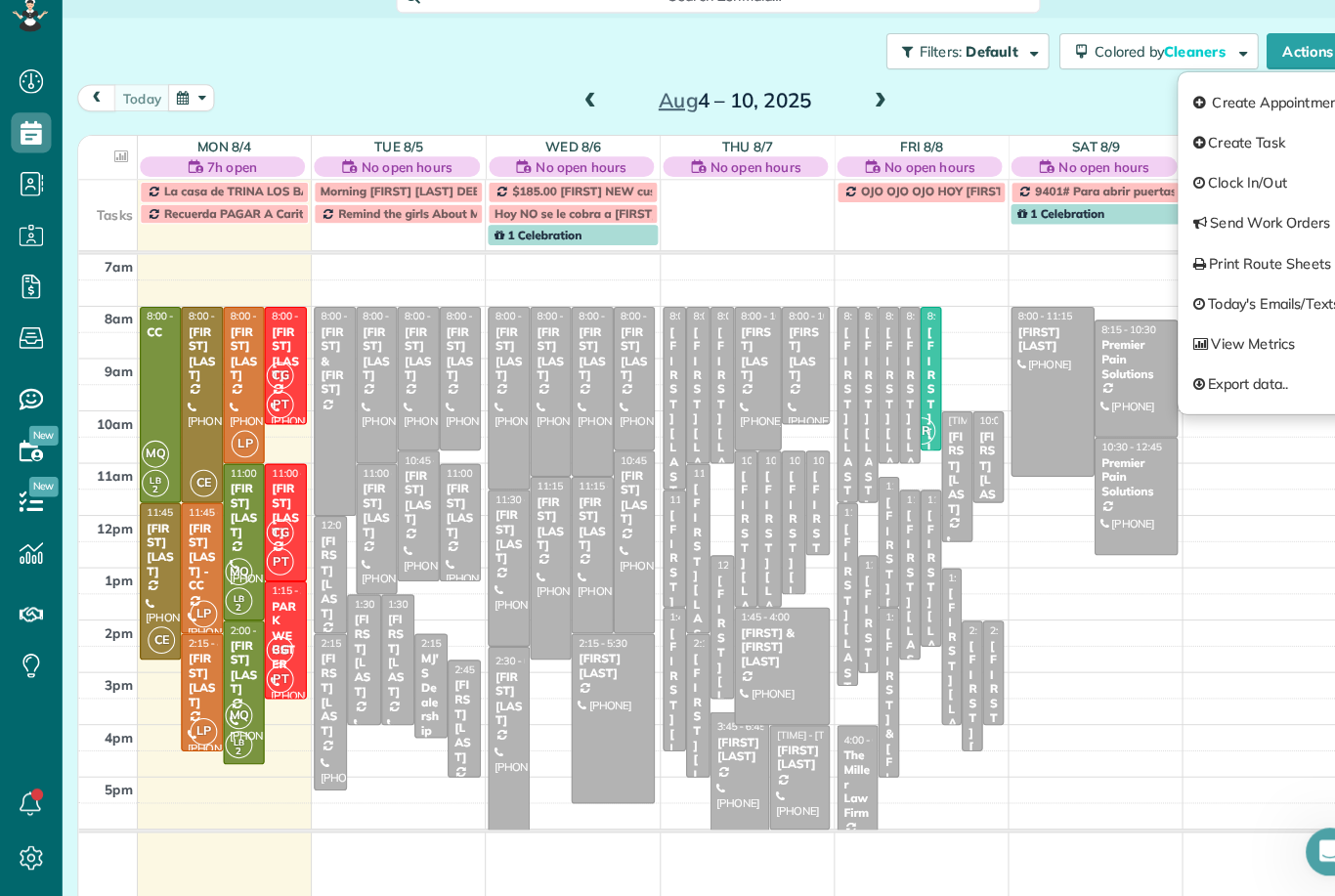 click on "Create Appointment" at bounding box center (1231, 125) 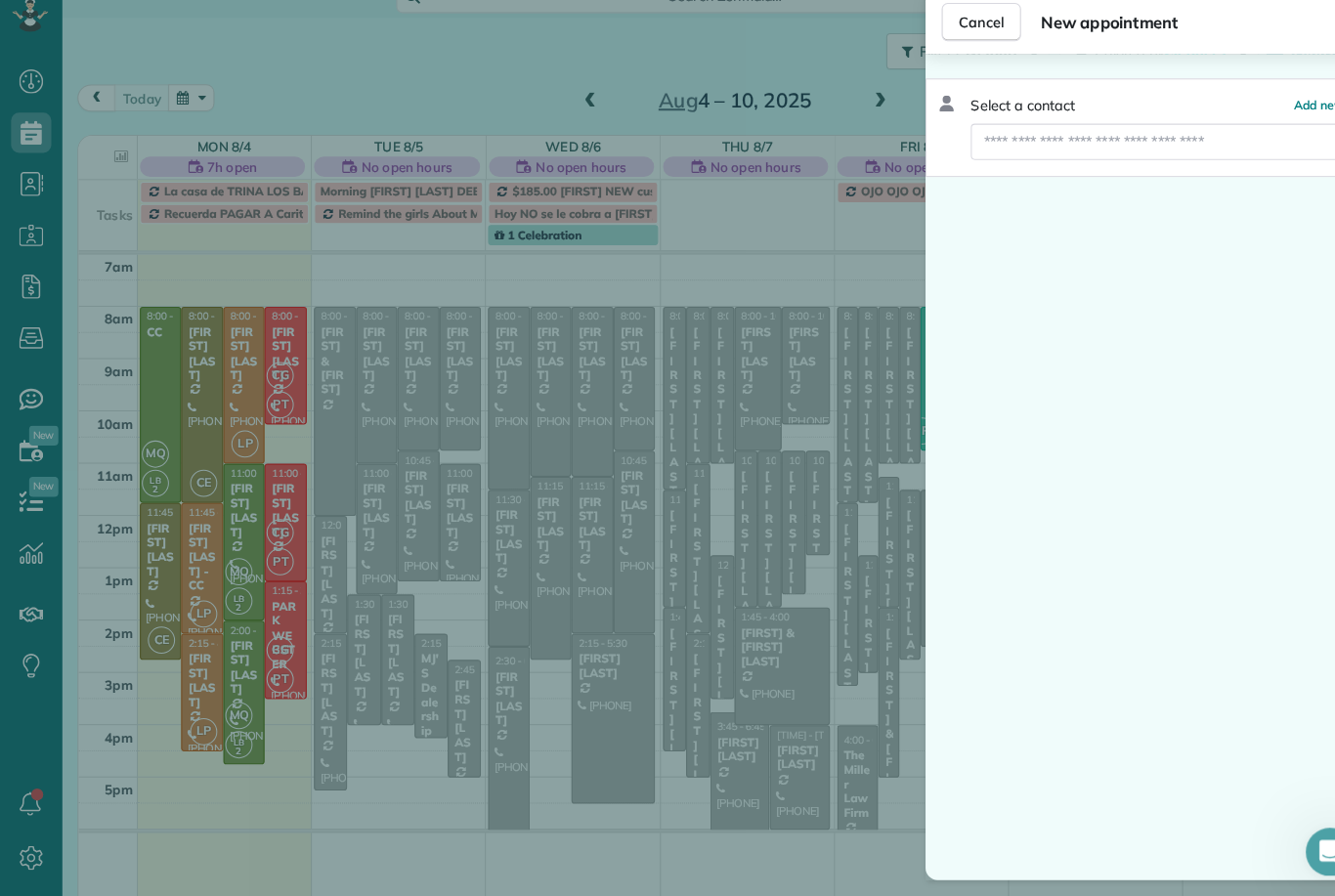 click on "Add new" at bounding box center (1281, 127) 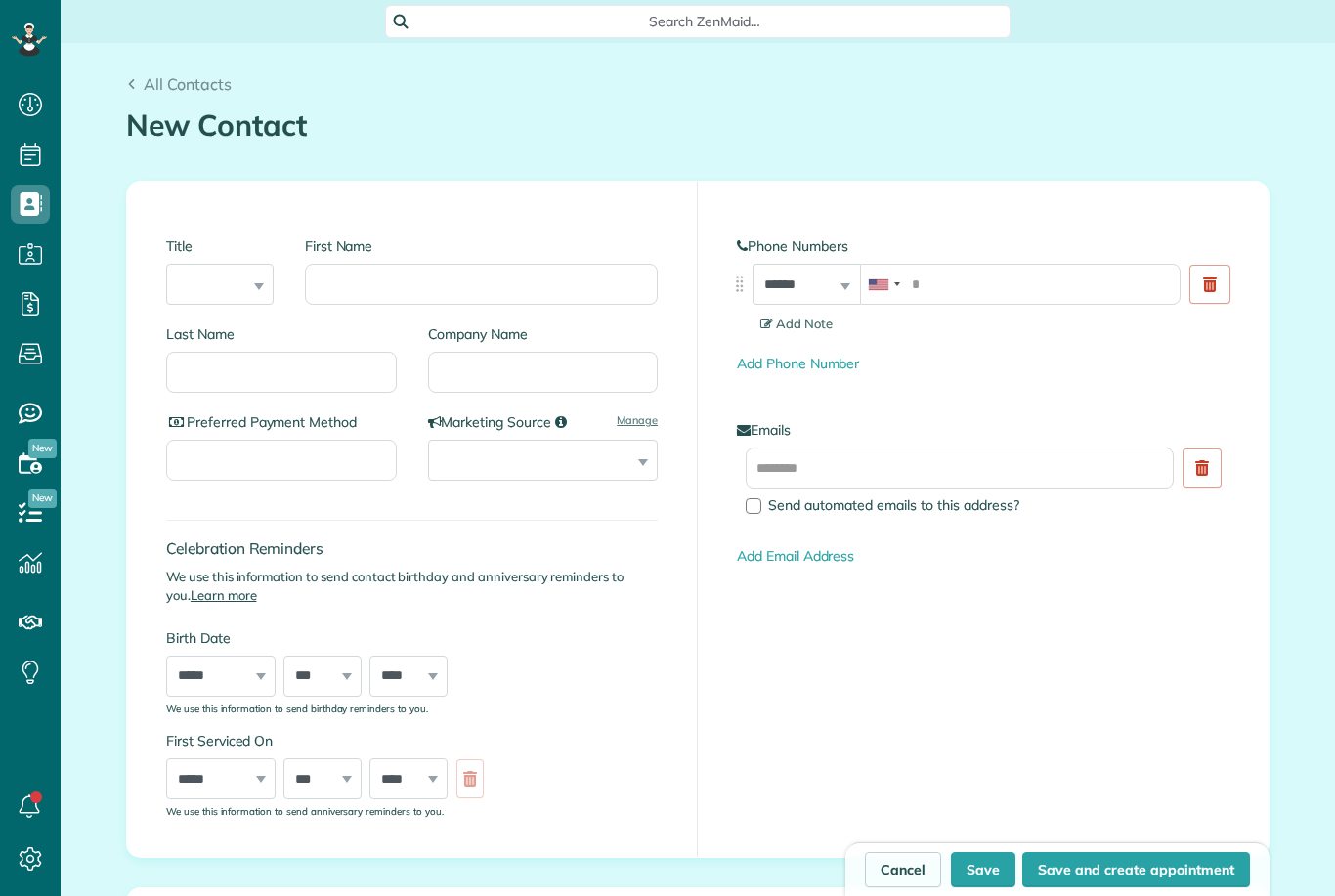 scroll, scrollTop: 0, scrollLeft: 0, axis: both 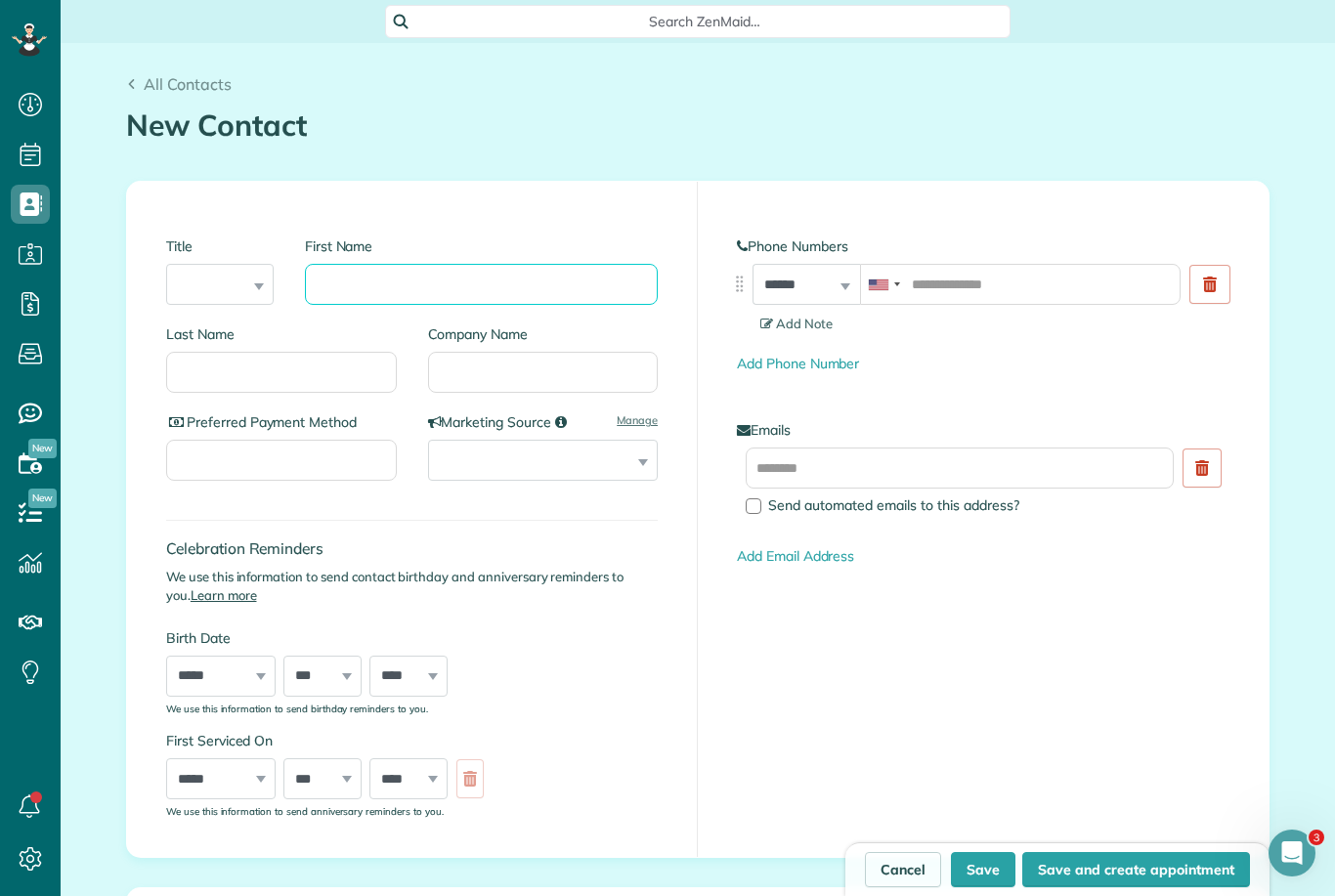 click on "First Name" at bounding box center [481, 284] 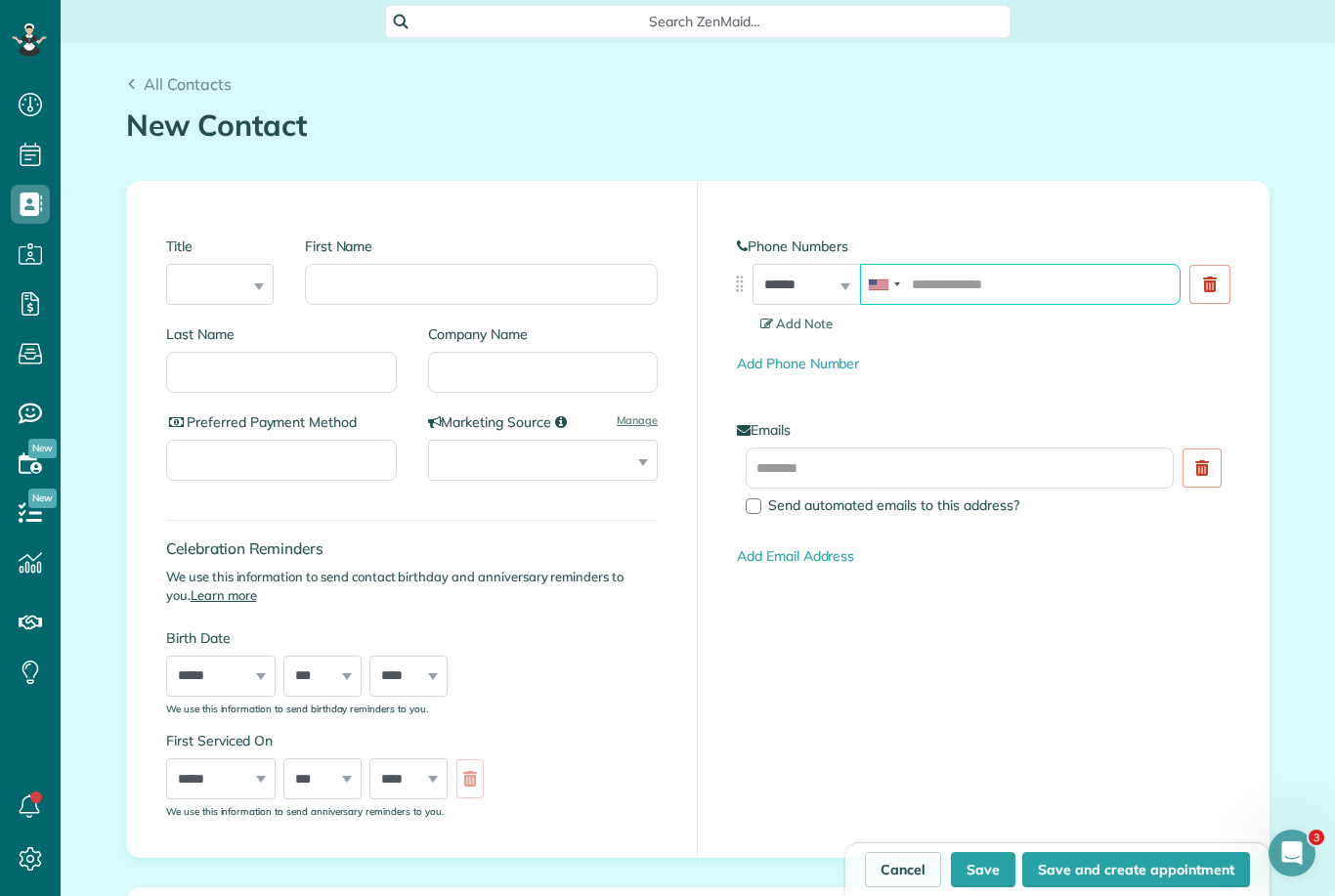 click at bounding box center [1020, 284] 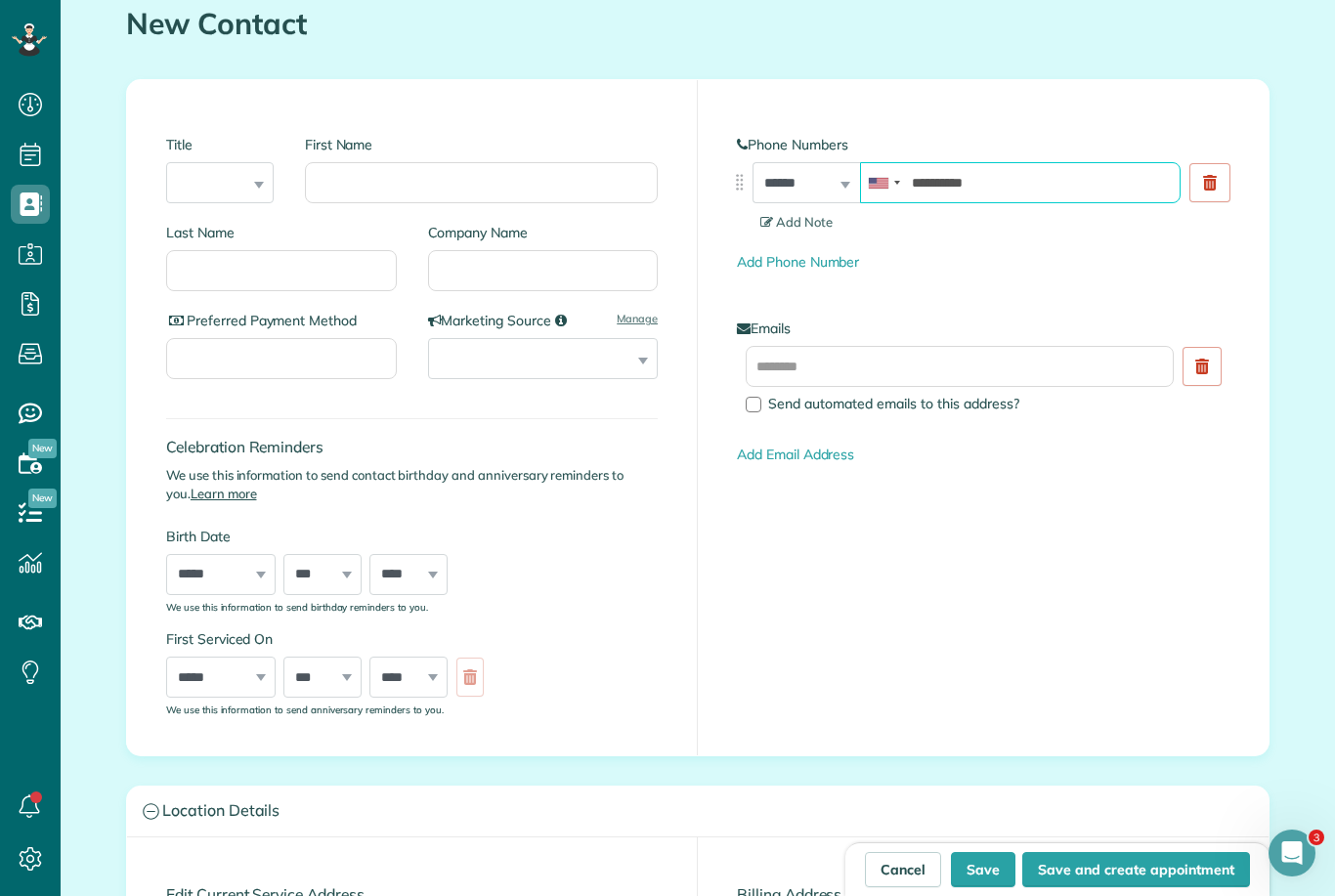 scroll, scrollTop: 131, scrollLeft: 0, axis: vertical 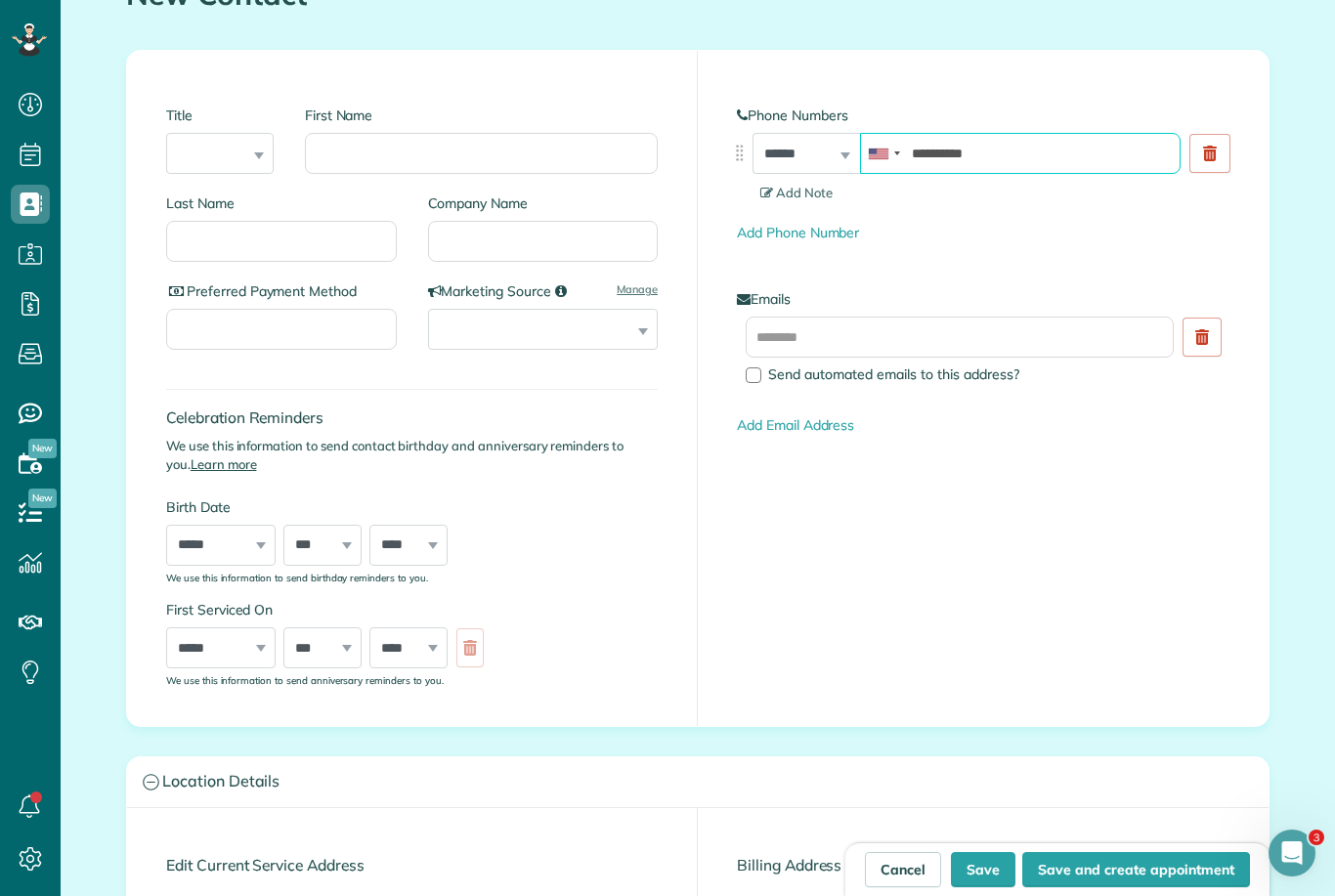 type on "**********" 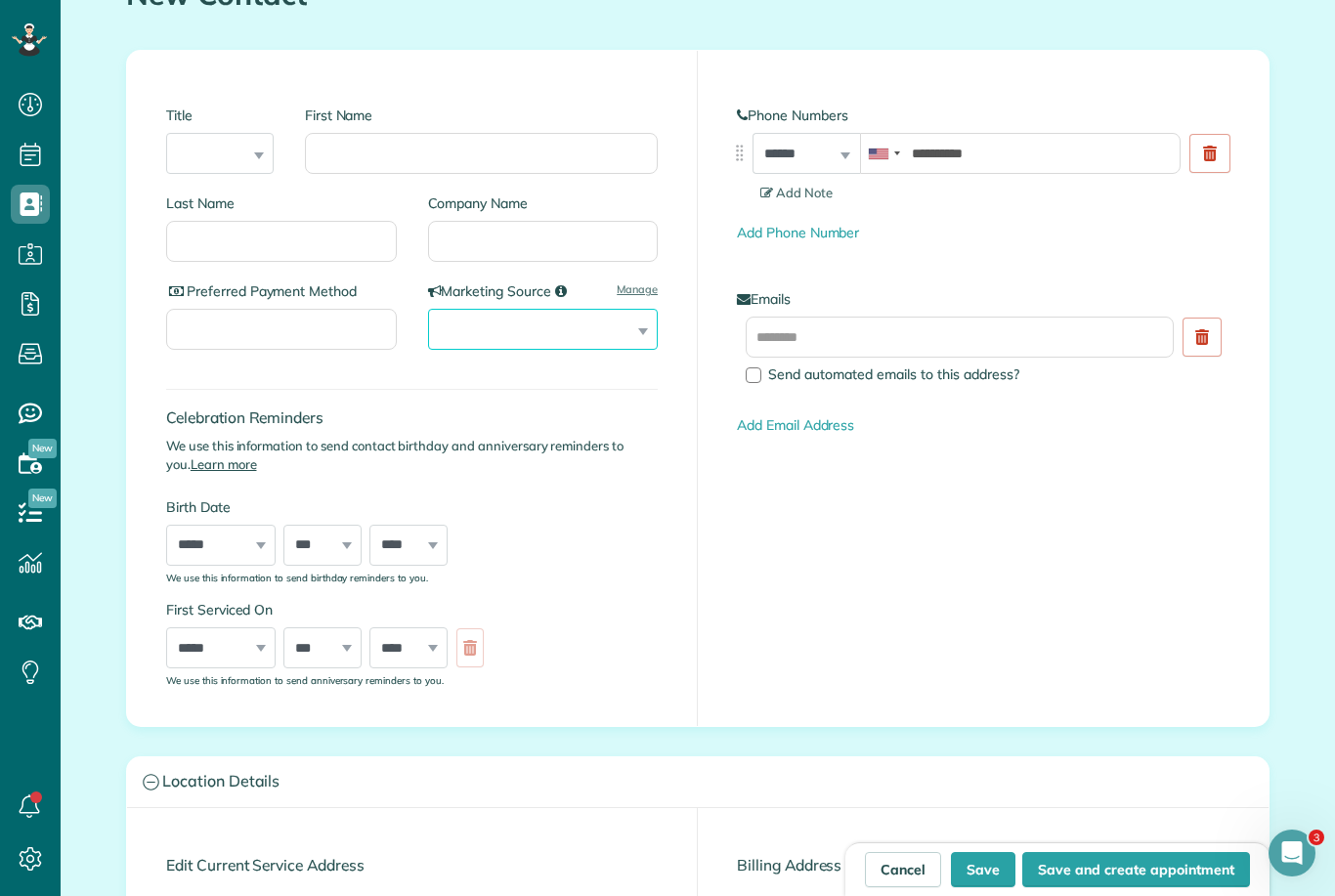 click on "**********" at bounding box center (543, 329) 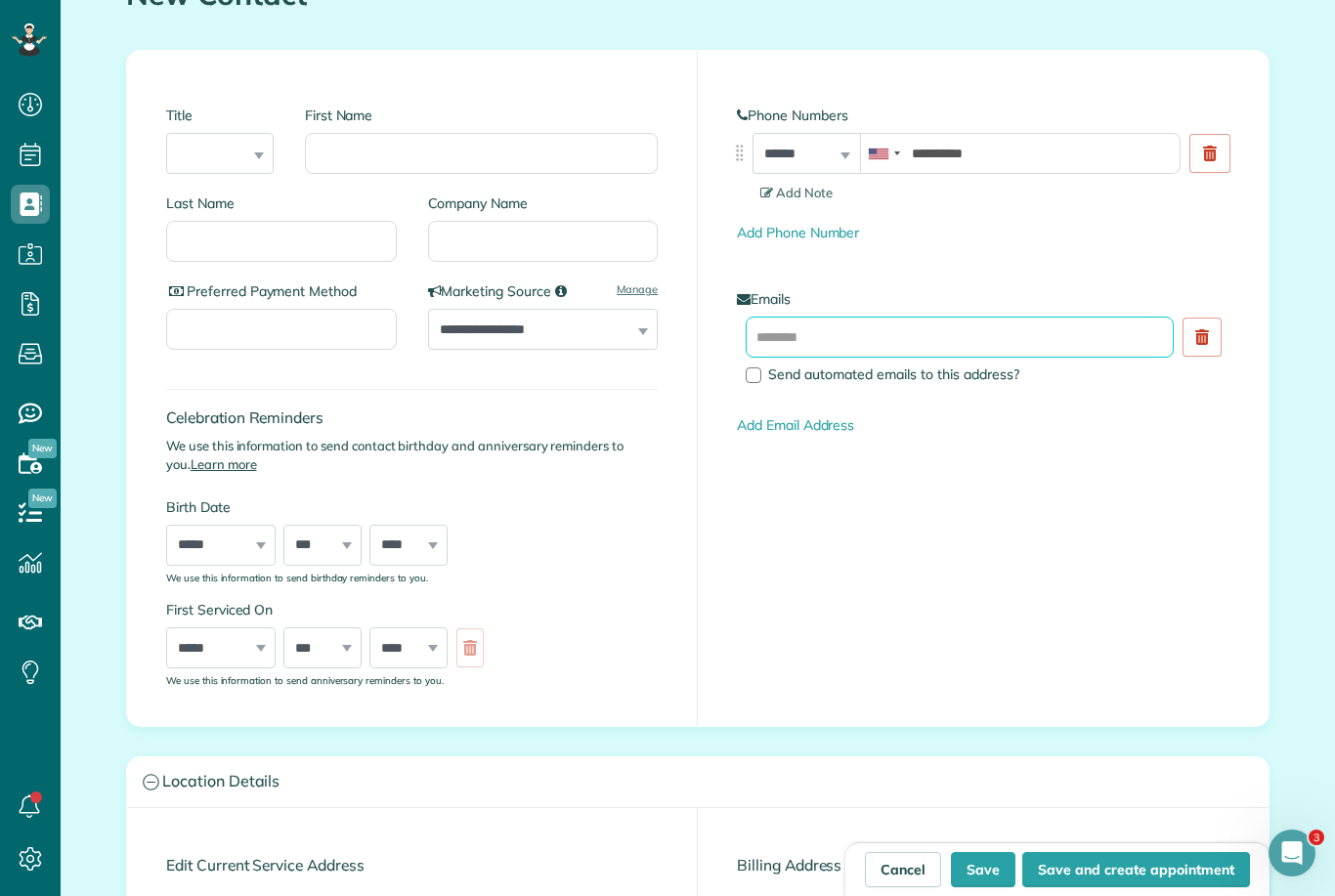 click at bounding box center (960, 337) 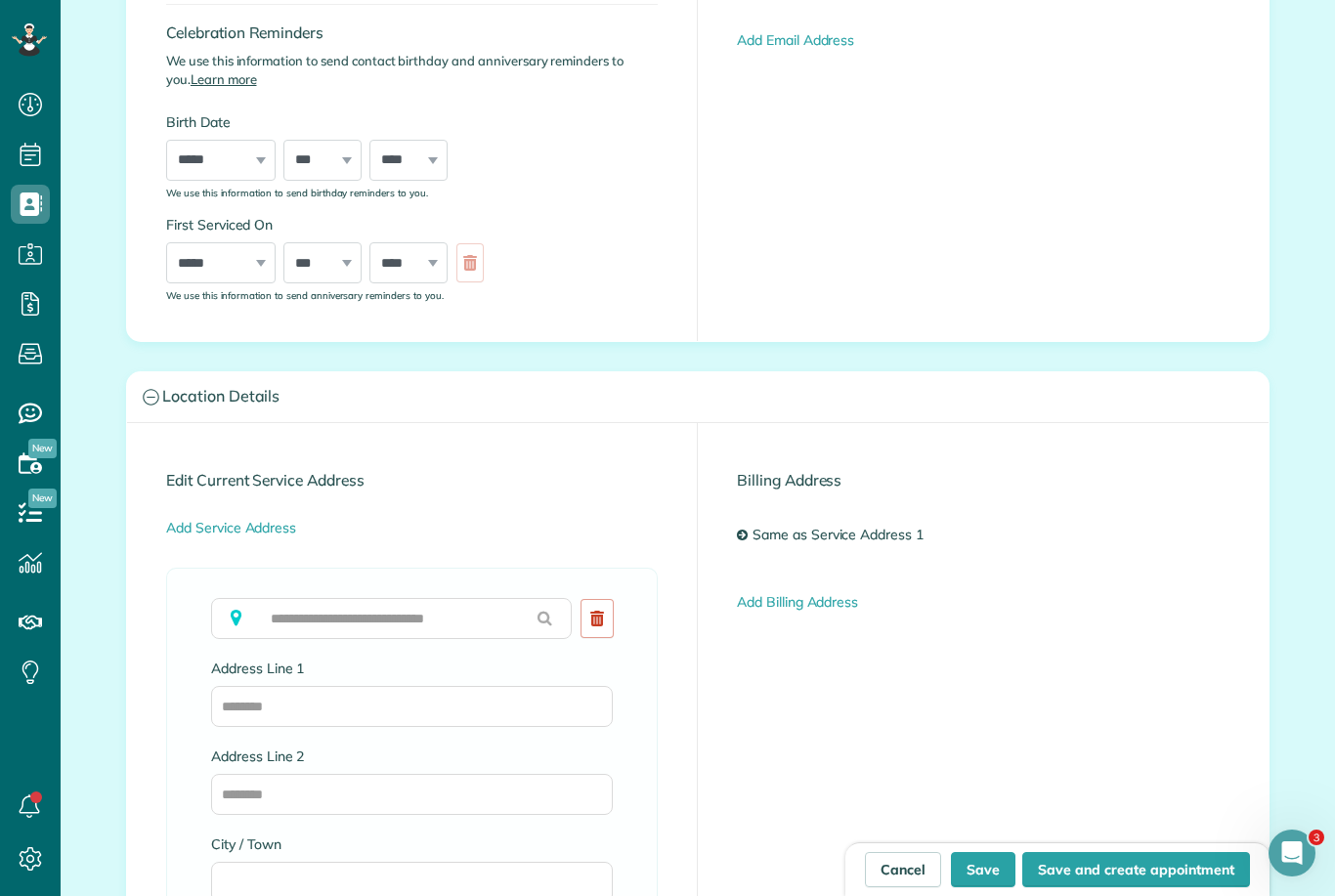 scroll, scrollTop: 523, scrollLeft: 0, axis: vertical 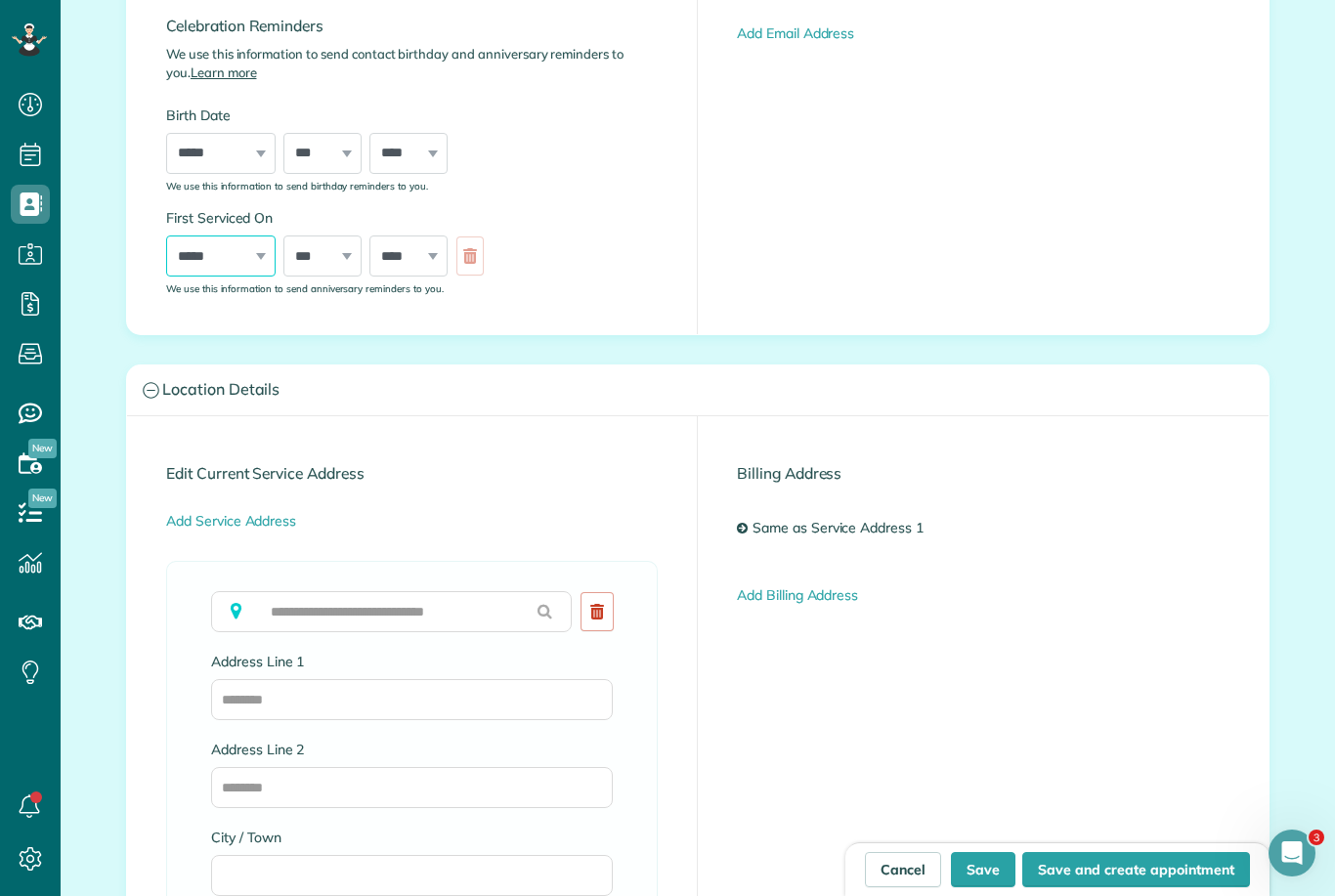 click on "*****
*******
********
*****
*****
***
****
****
******
*********
*******
********
********" at bounding box center [221, 256] 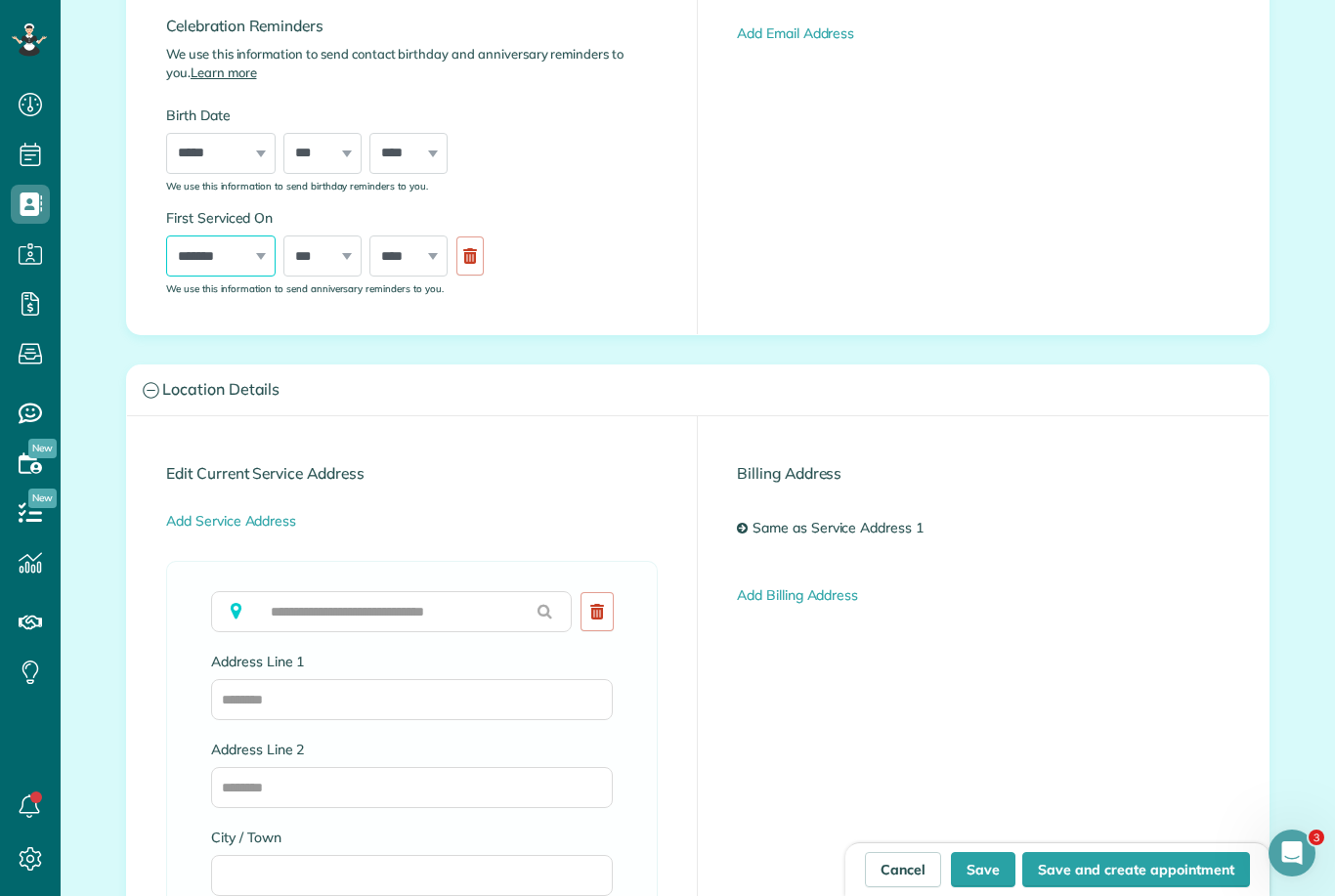 click on "*****
*******
********
*****
*****
***
****
****
******
*********
*******
********
********" at bounding box center (221, 256) 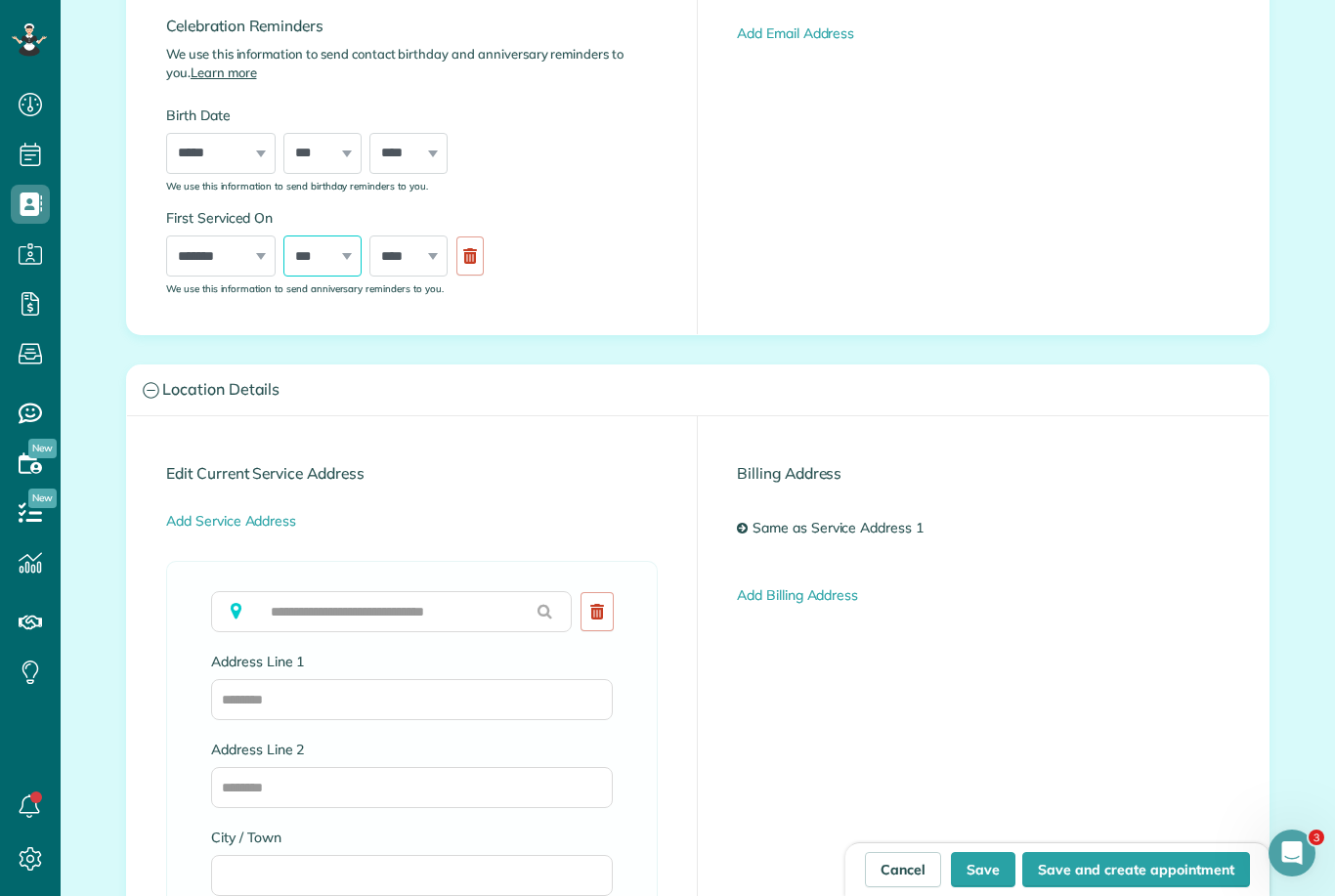 click on "***
*
*
*
*
*
*
*
*
*
**
**
**
**
**
**
**
**
**
**
**
**
**
**
**
**
**
**
**
**
**
**" at bounding box center (323, 256) 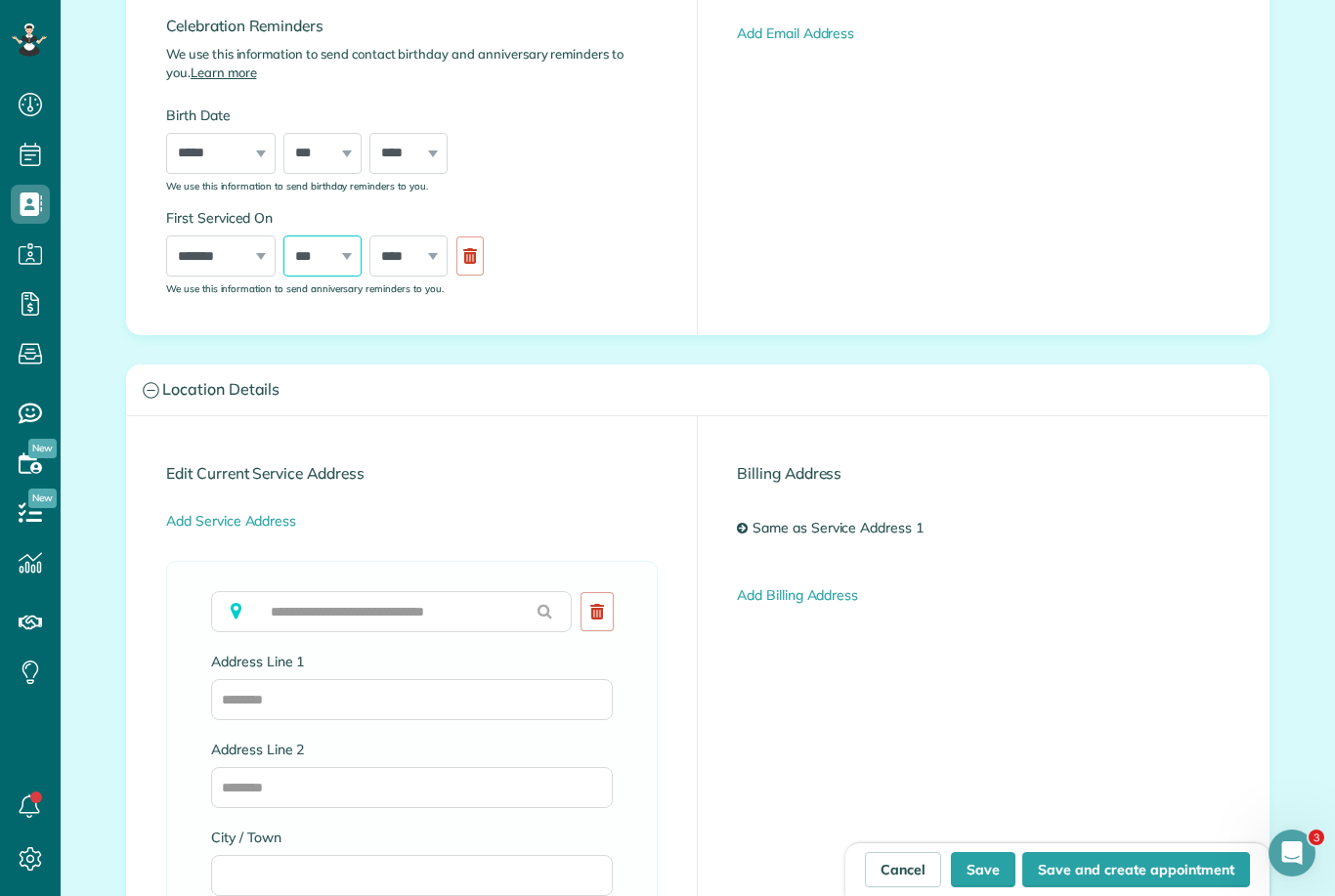 select on "*" 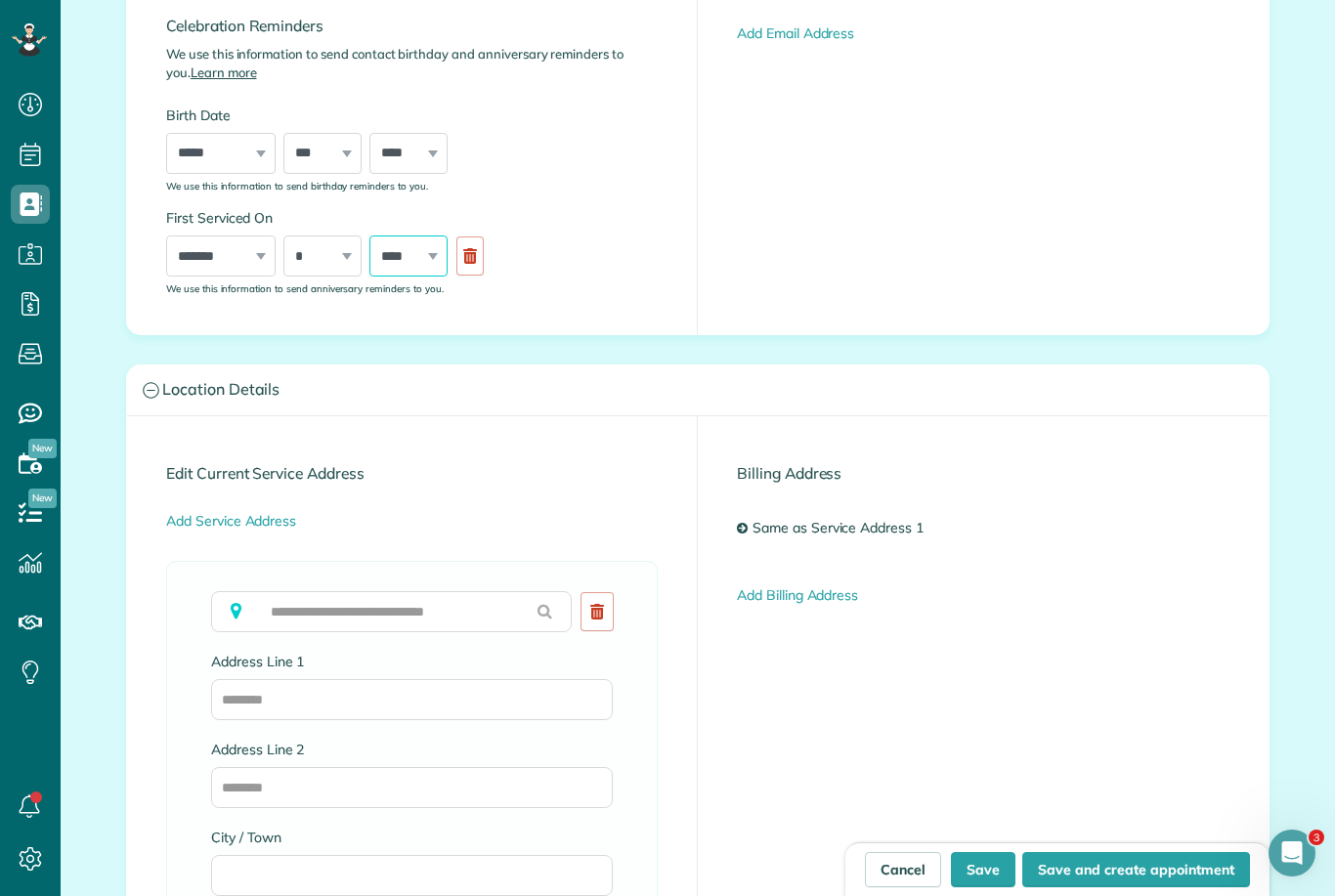 click on "****
****
****
****
****
****
****
****
****
****
****
****
****
****
****
****
****
****
****
****
****
****
****
****
****
****
****
****
****
****
****
****
****
****
****
****
****
****
****
****
****
****
****
****
****
****
****
****
****
****
****
****" at bounding box center [409, 256] 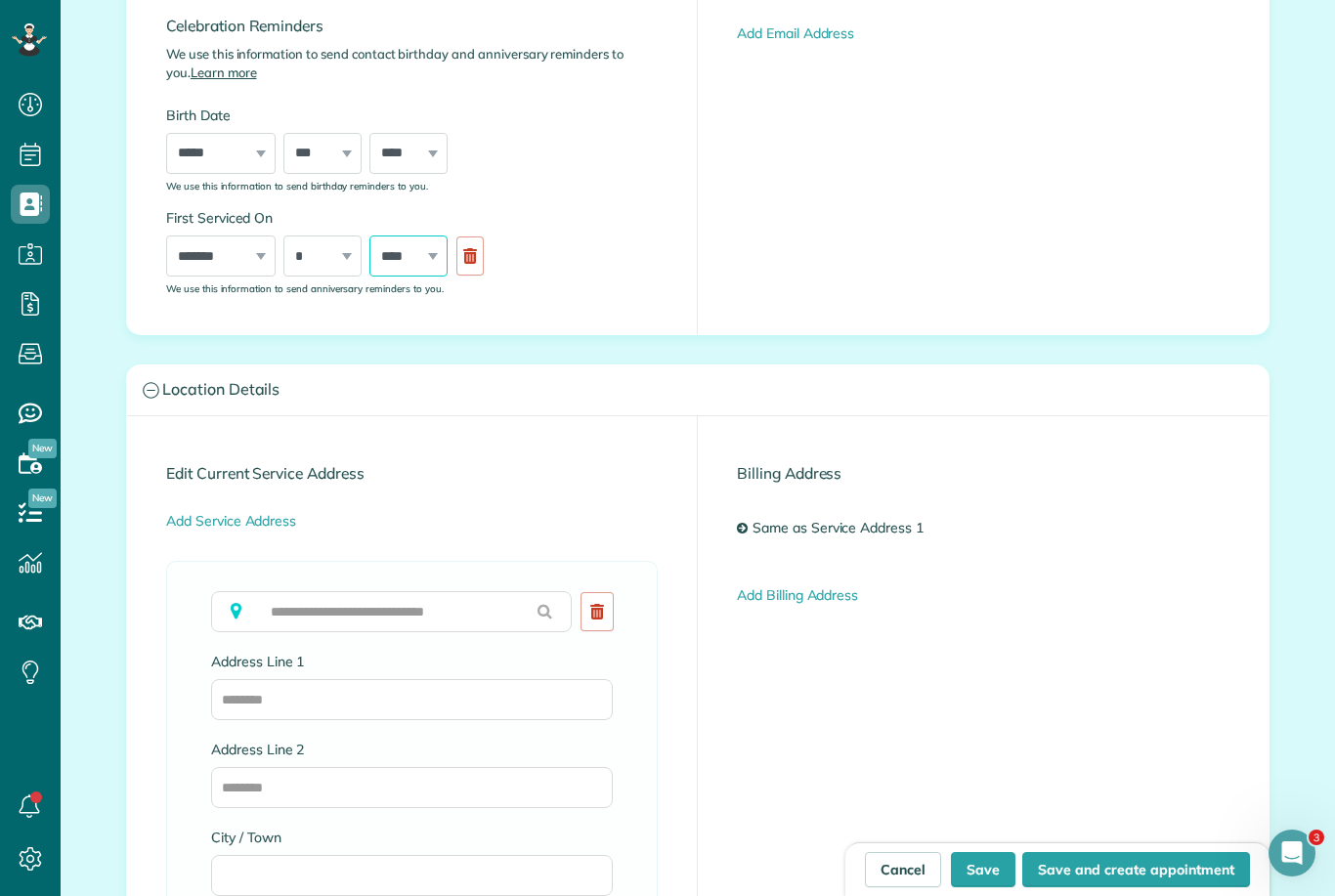 select on "****" 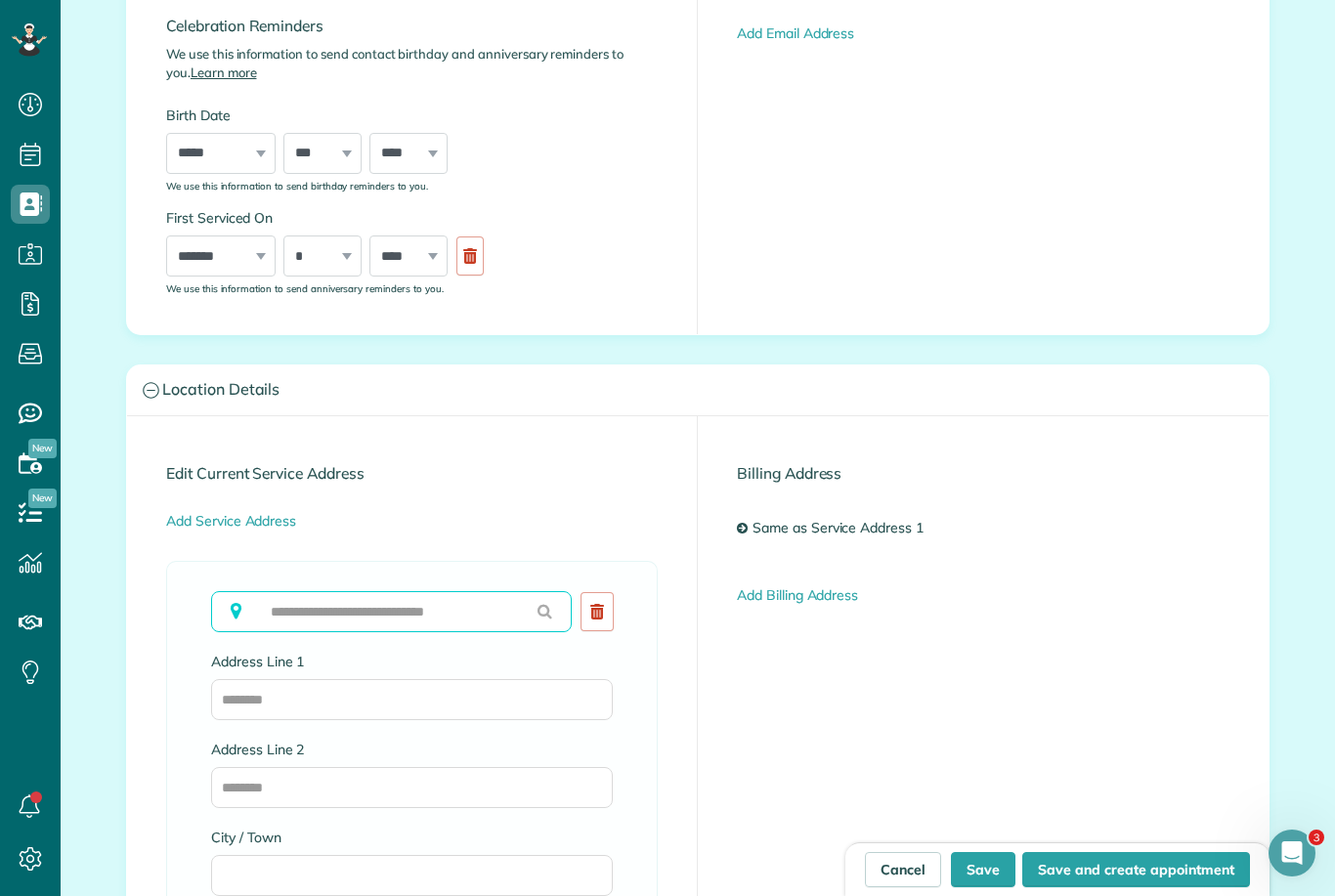 click at bounding box center [391, 612] 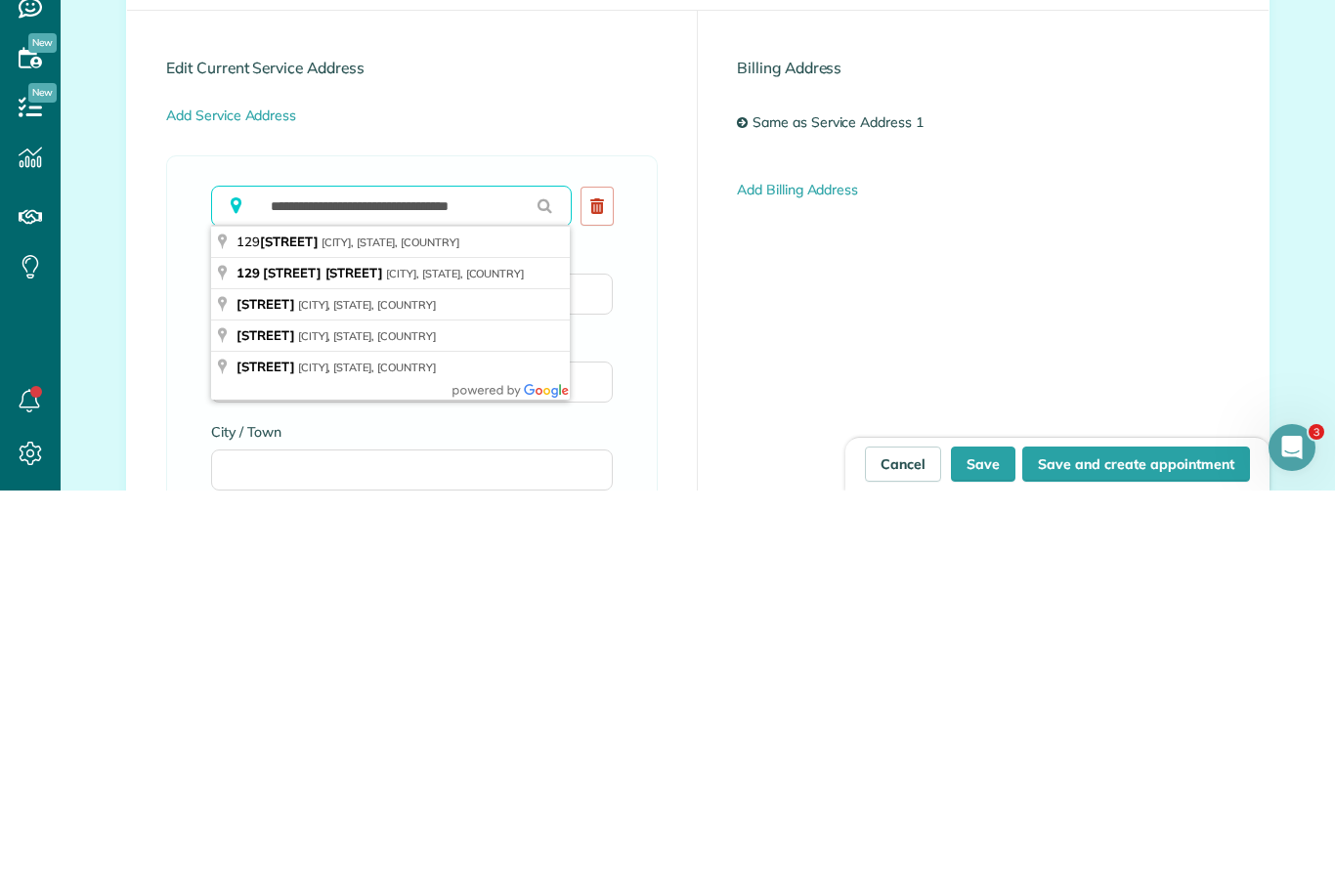 click on "**********" at bounding box center (391, 612) 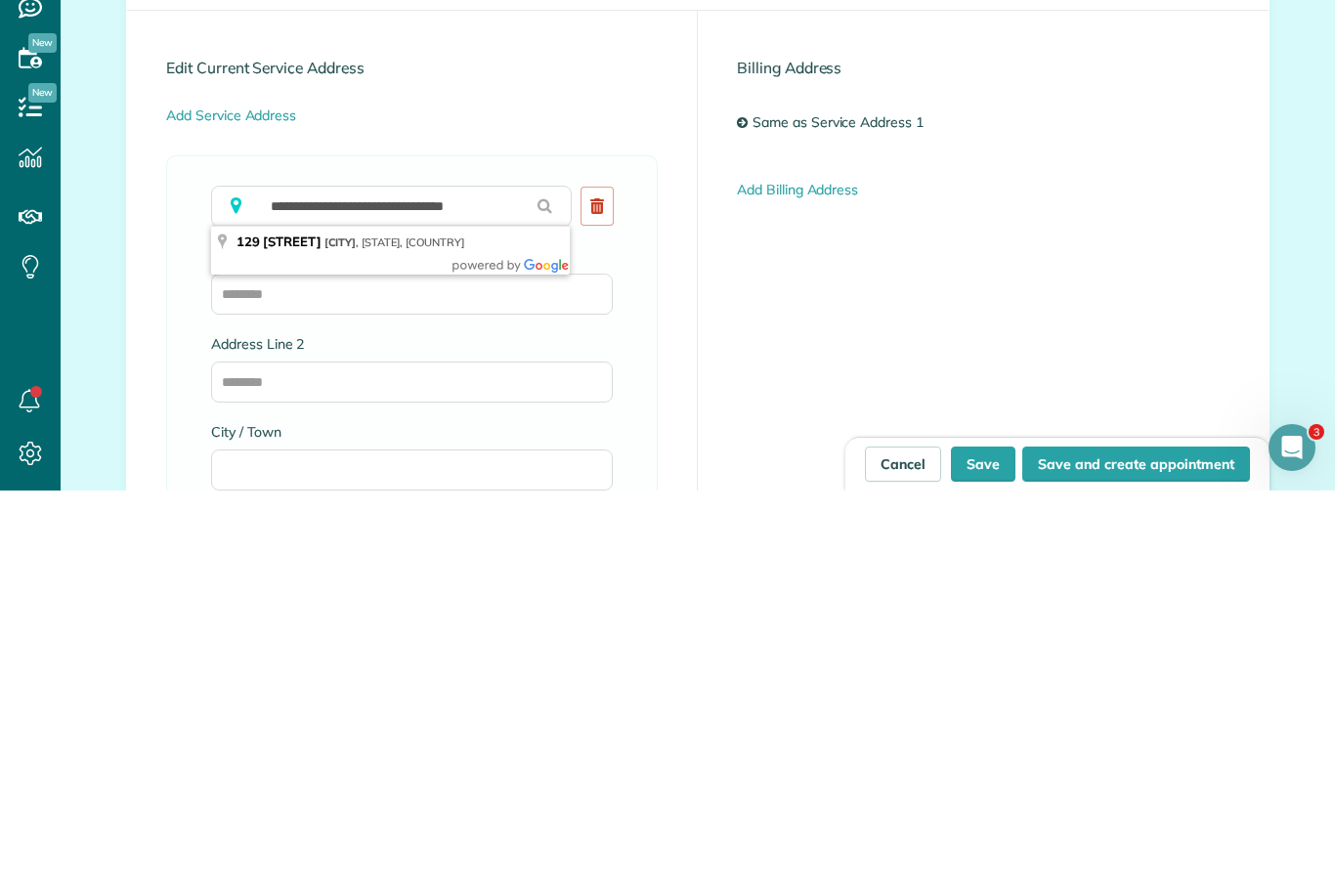 type on "**********" 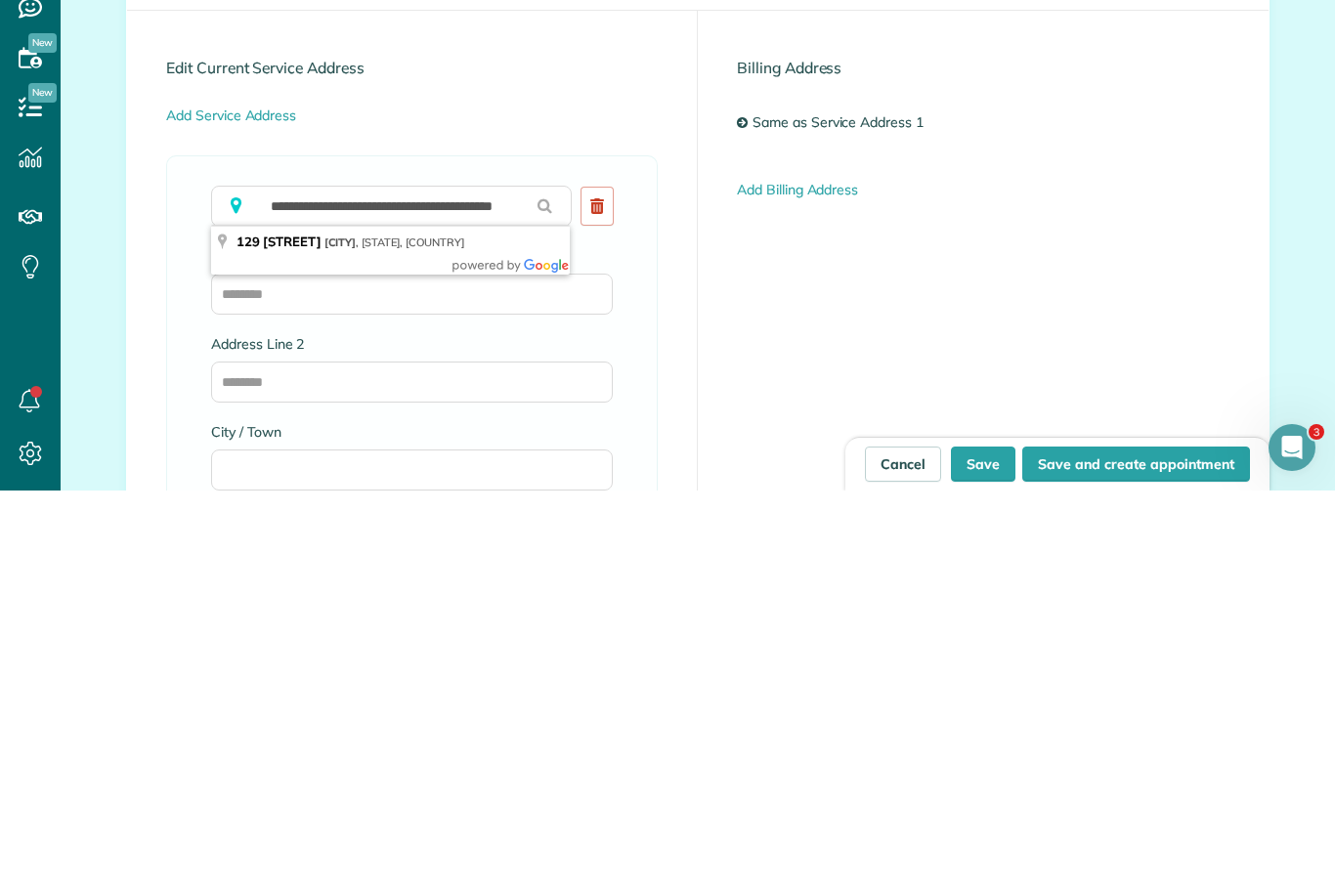 scroll, scrollTop: 63, scrollLeft: 0, axis: vertical 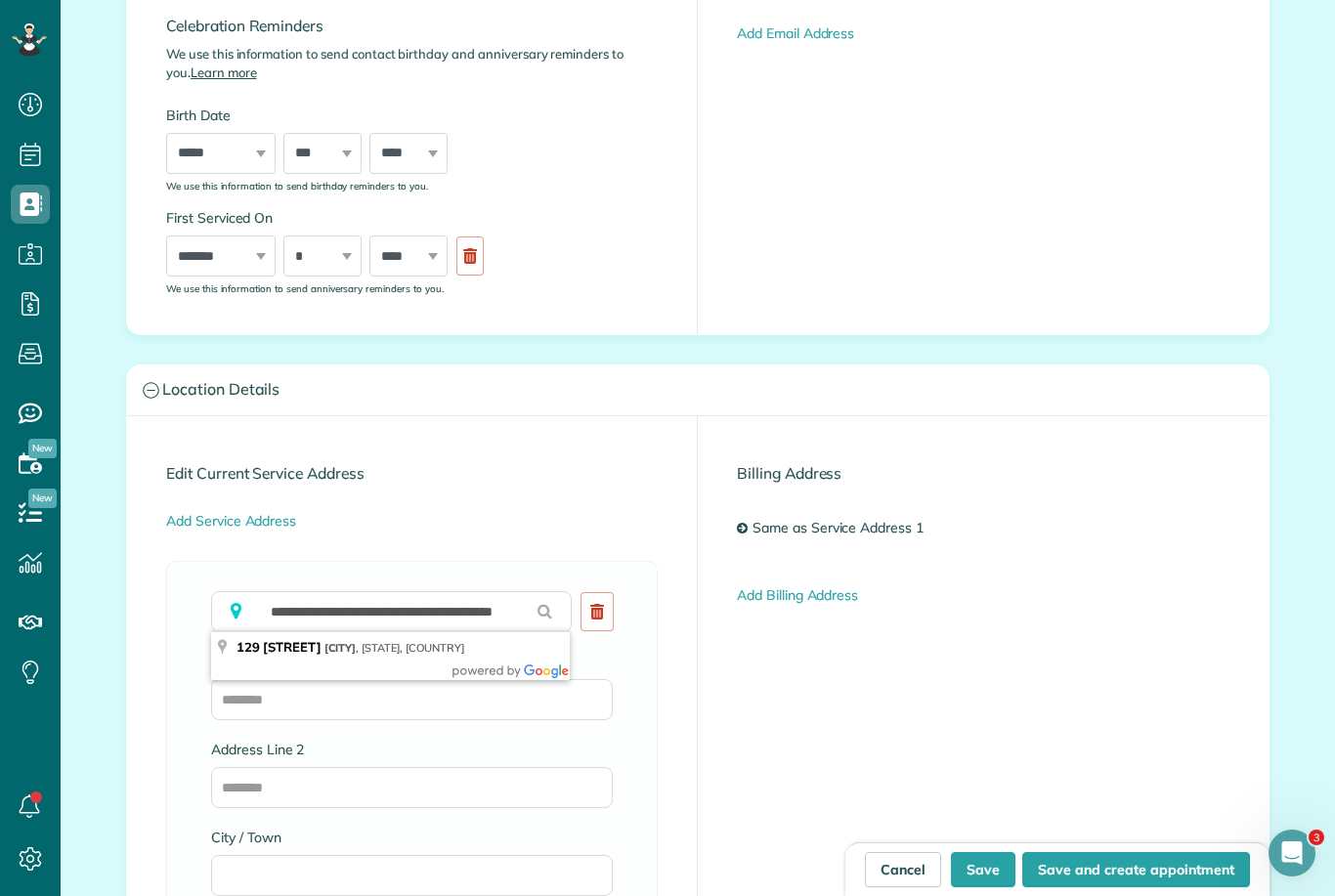 type on "**********" 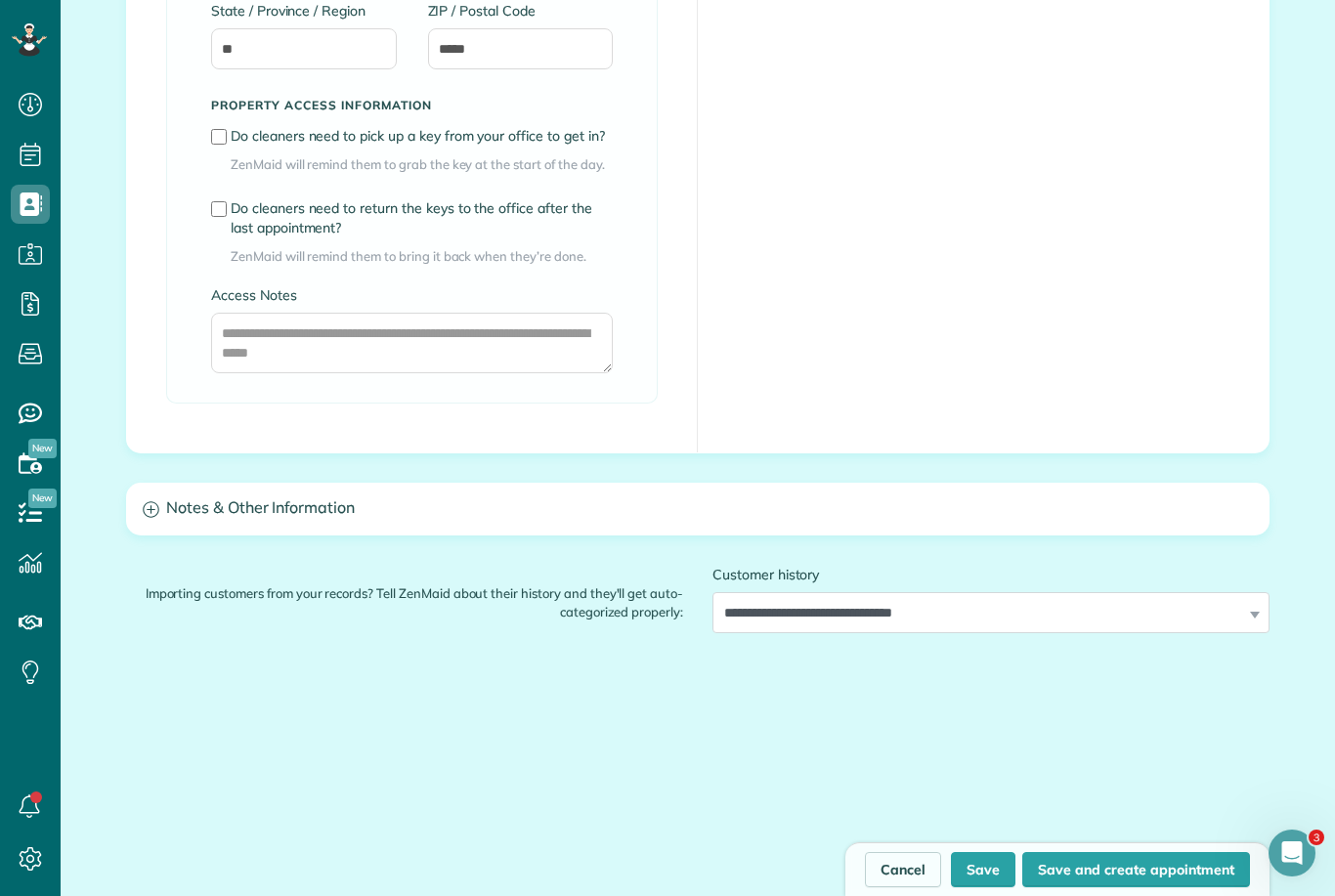 scroll, scrollTop: 1461, scrollLeft: 0, axis: vertical 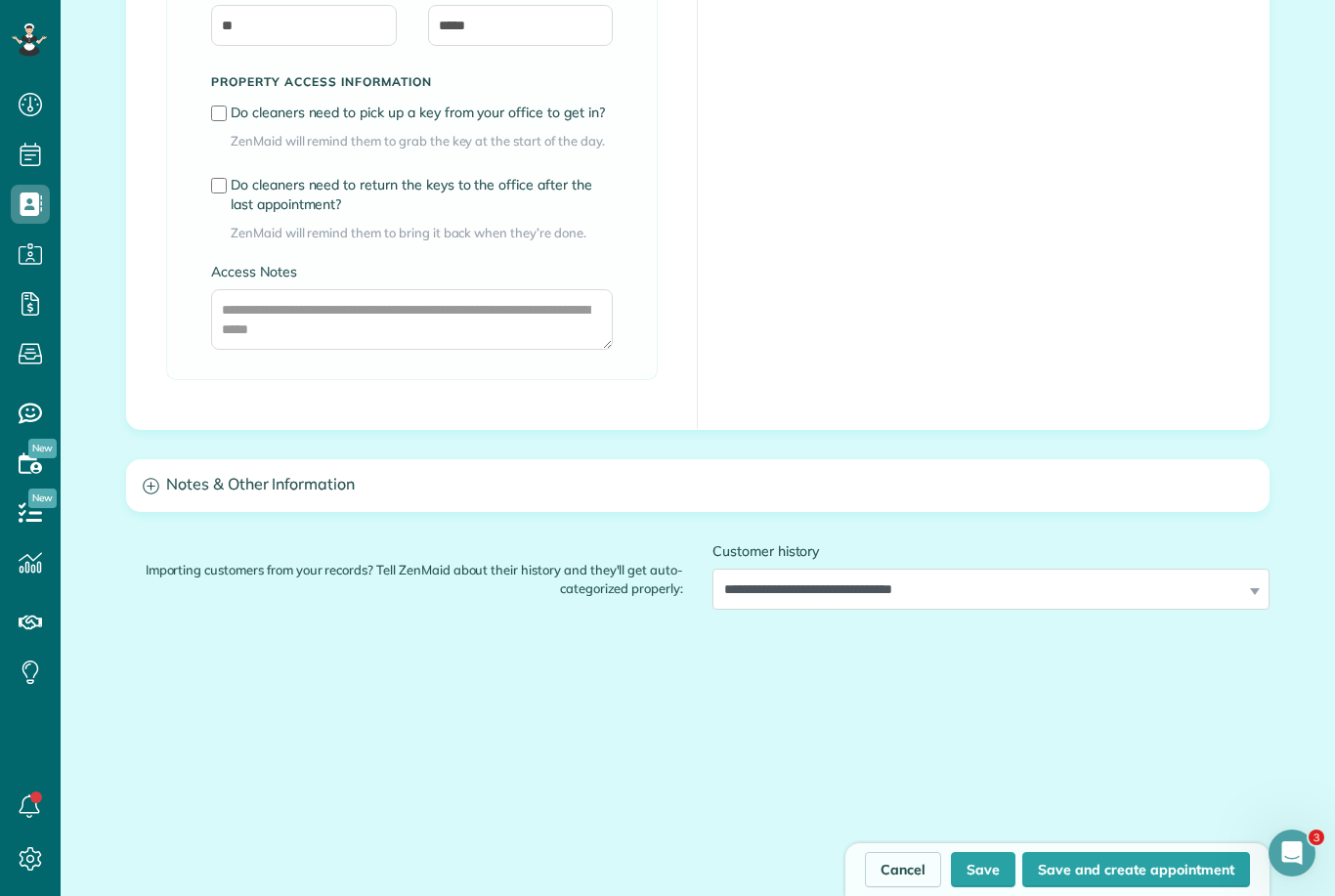 click on "Notes & Other Information" at bounding box center [698, 485] 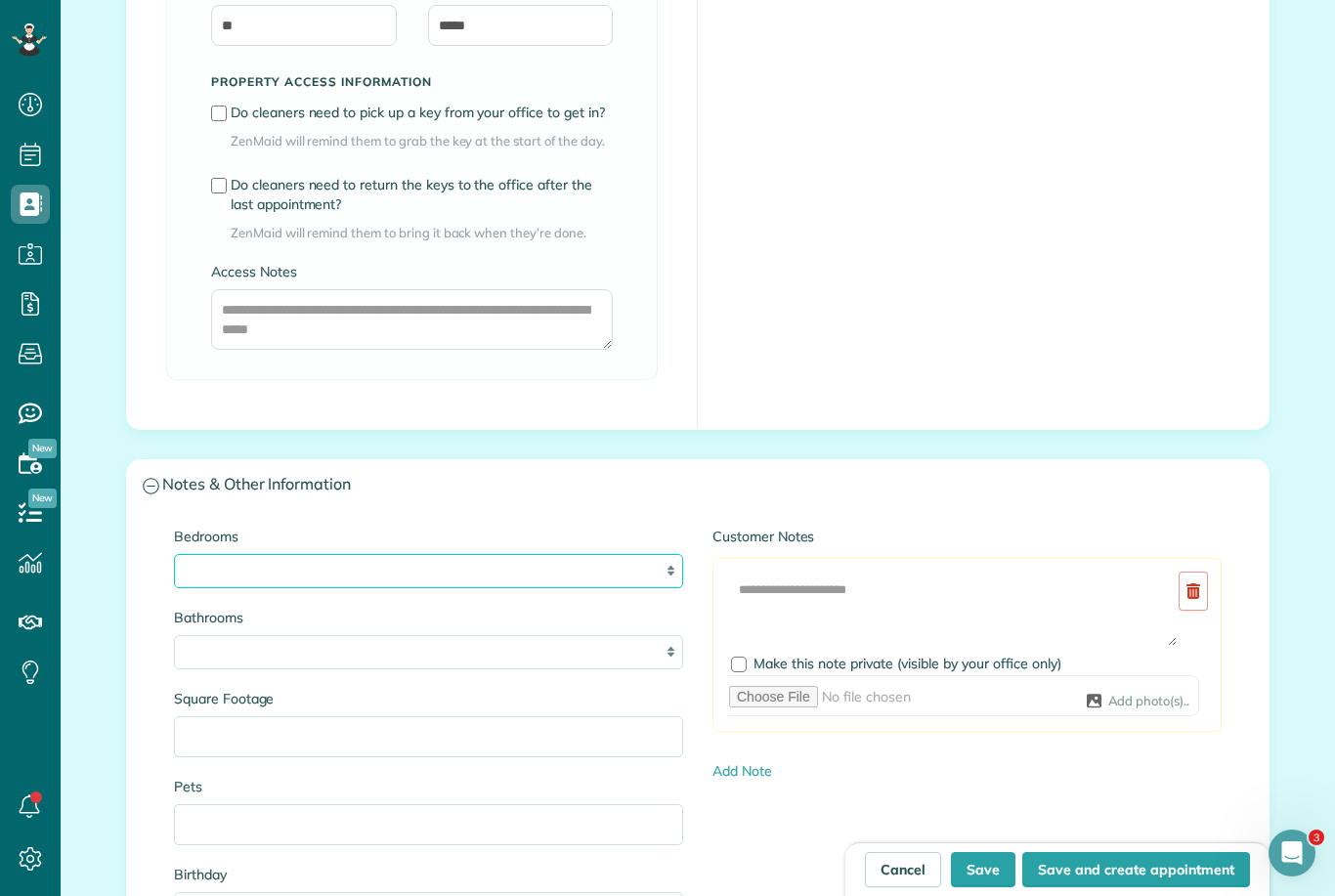 click on "*
*
*
*
**" at bounding box center [428, 571] 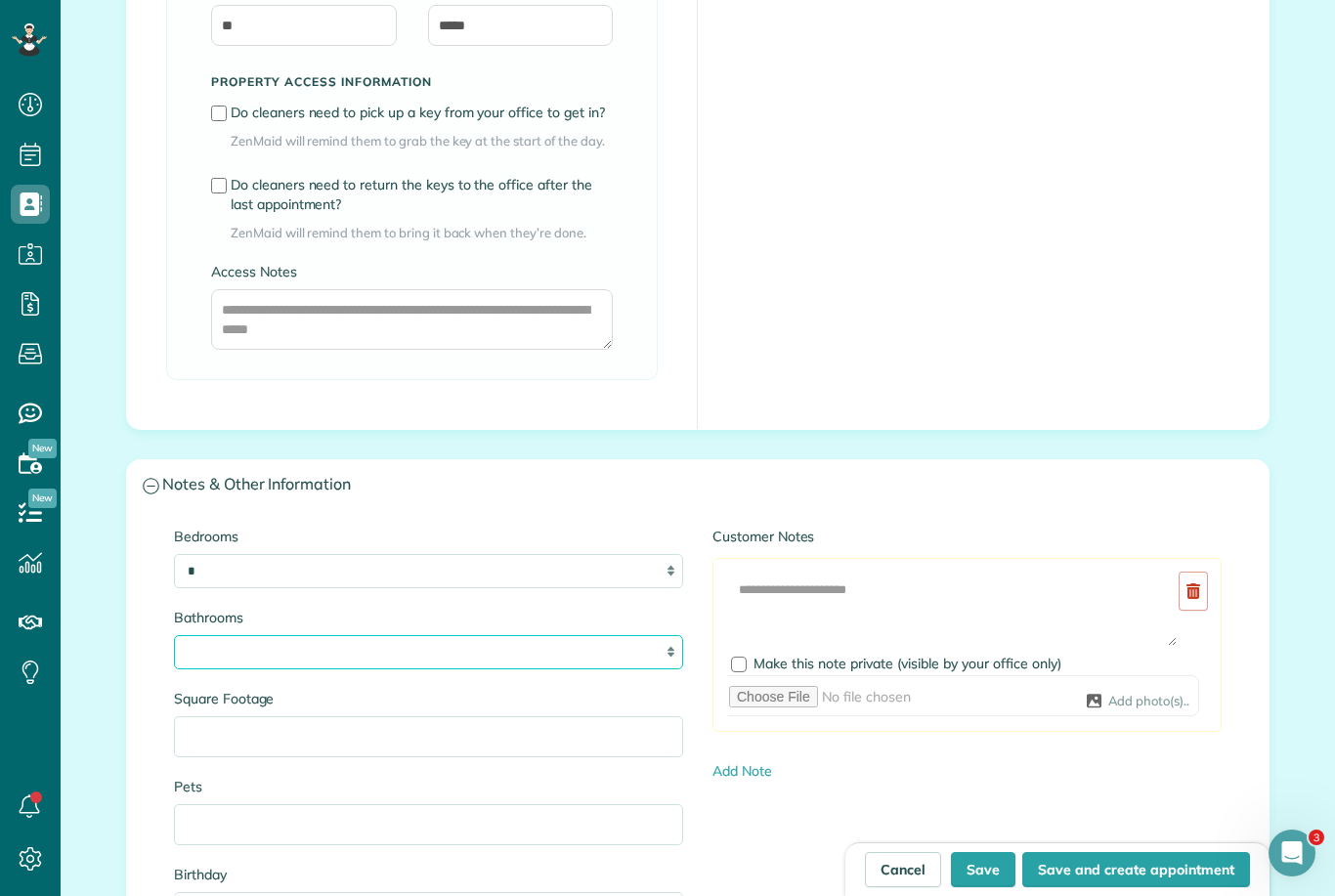 click on "*
***
*
***
*
***
*
***
**" at bounding box center (428, 652) 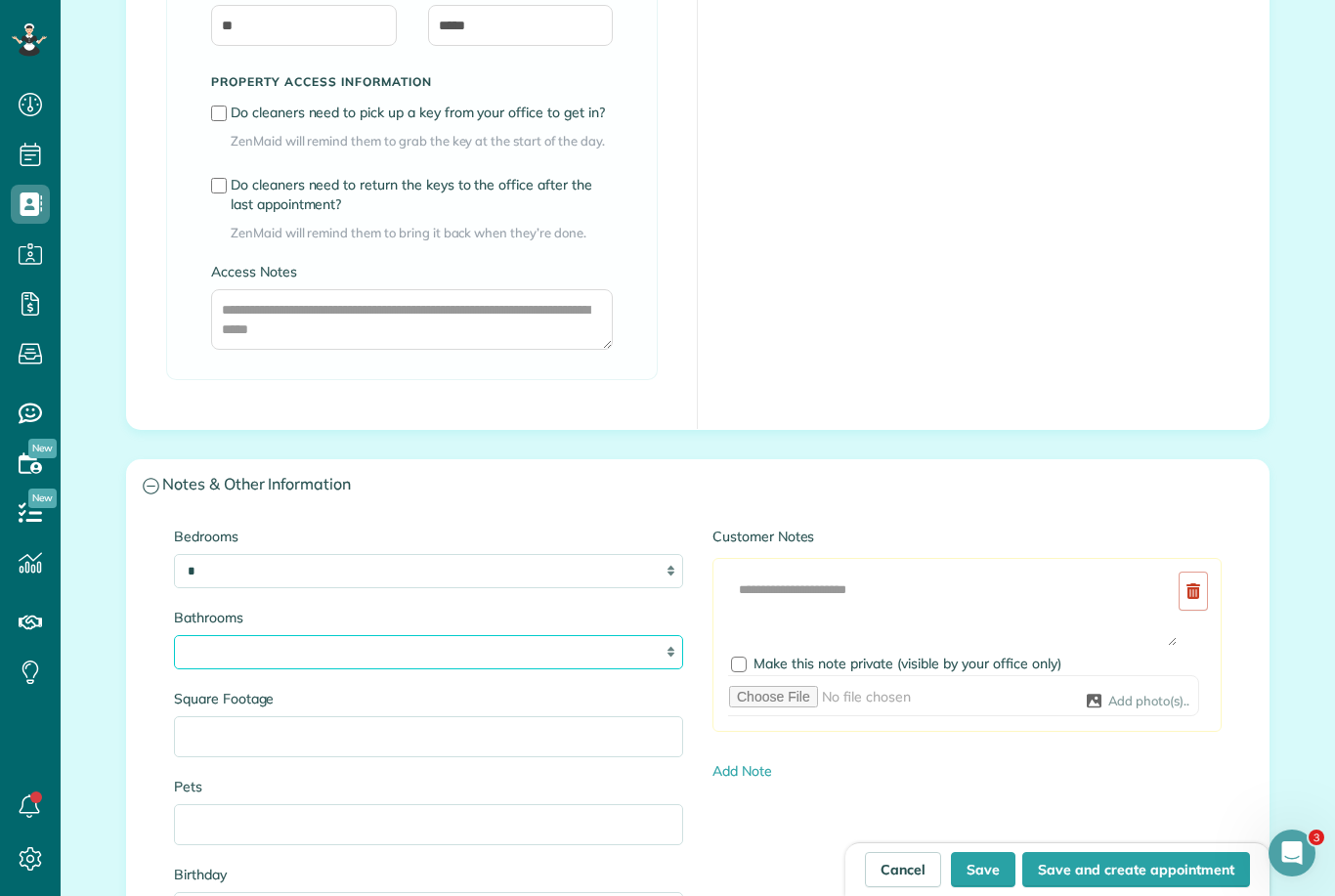 select on "*" 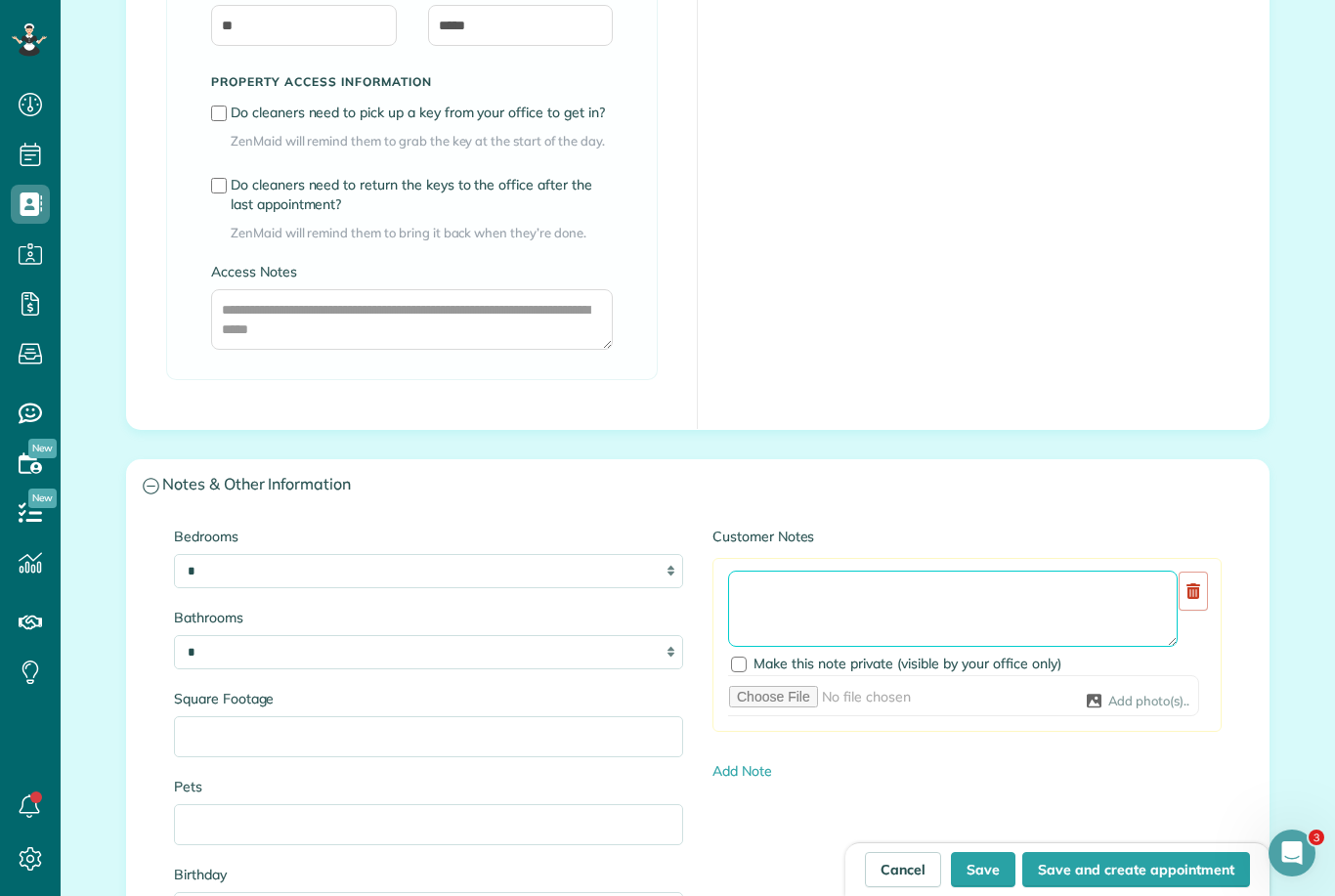 click at bounding box center (953, 609) 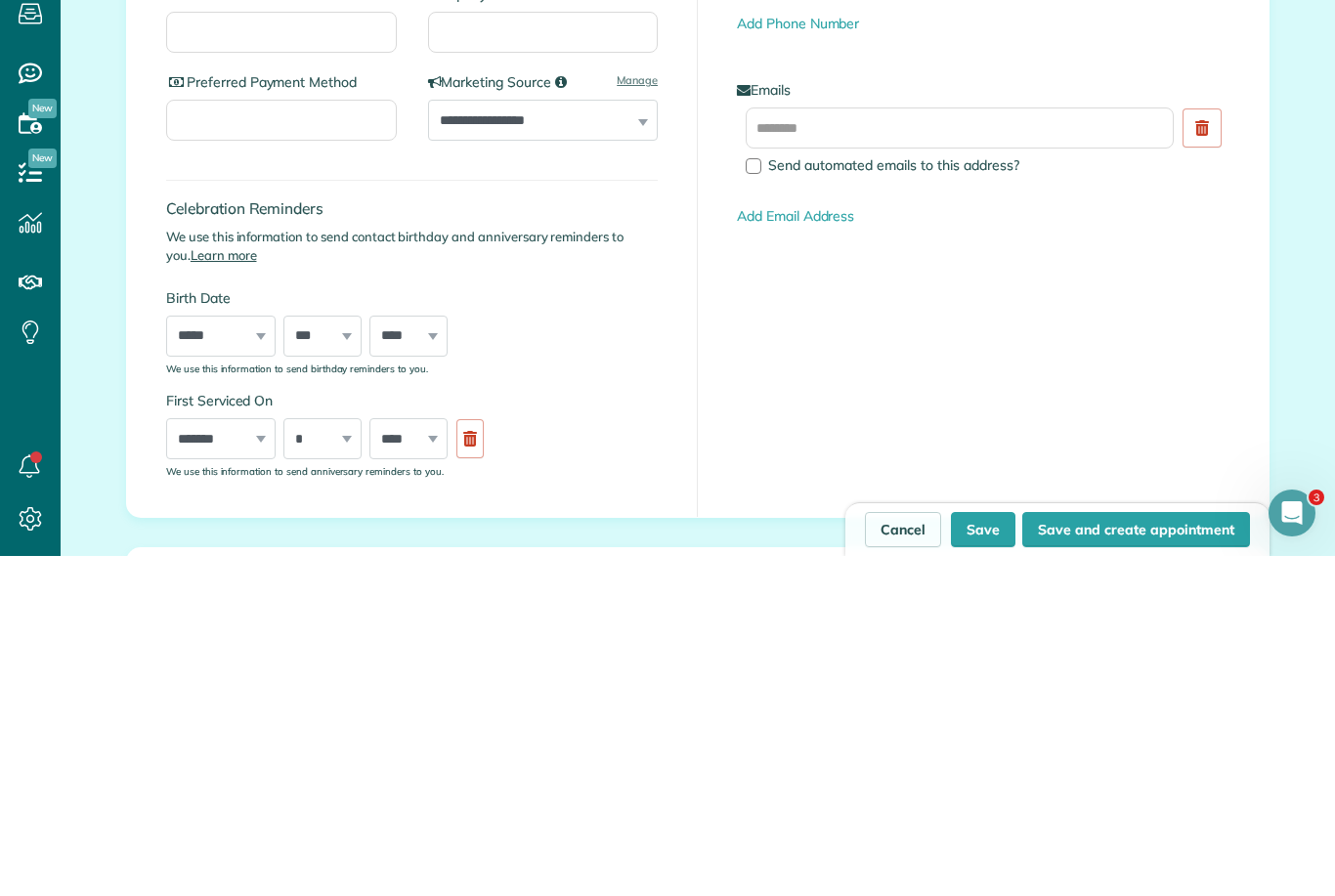 scroll, scrollTop: 0, scrollLeft: 0, axis: both 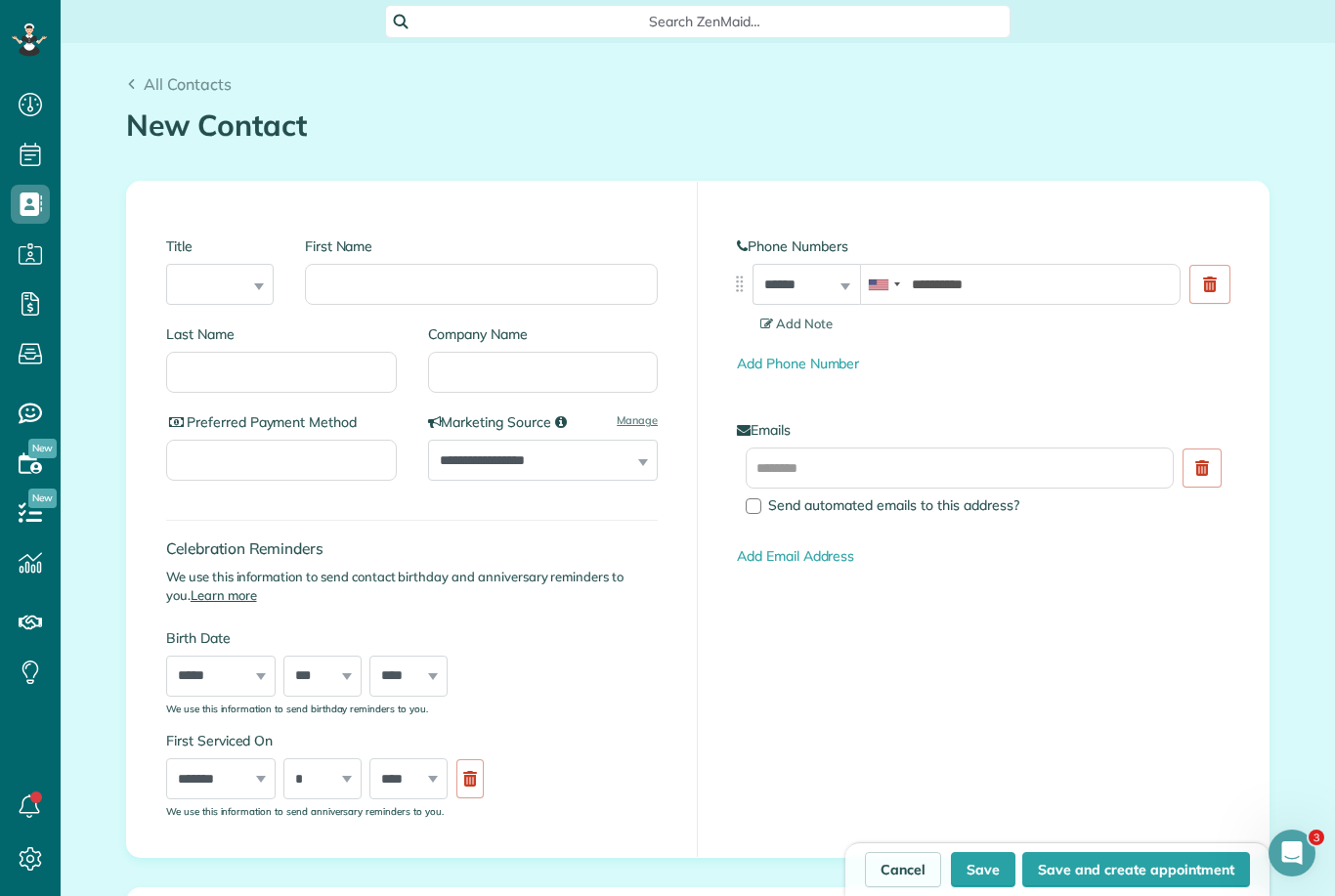 type on "**********" 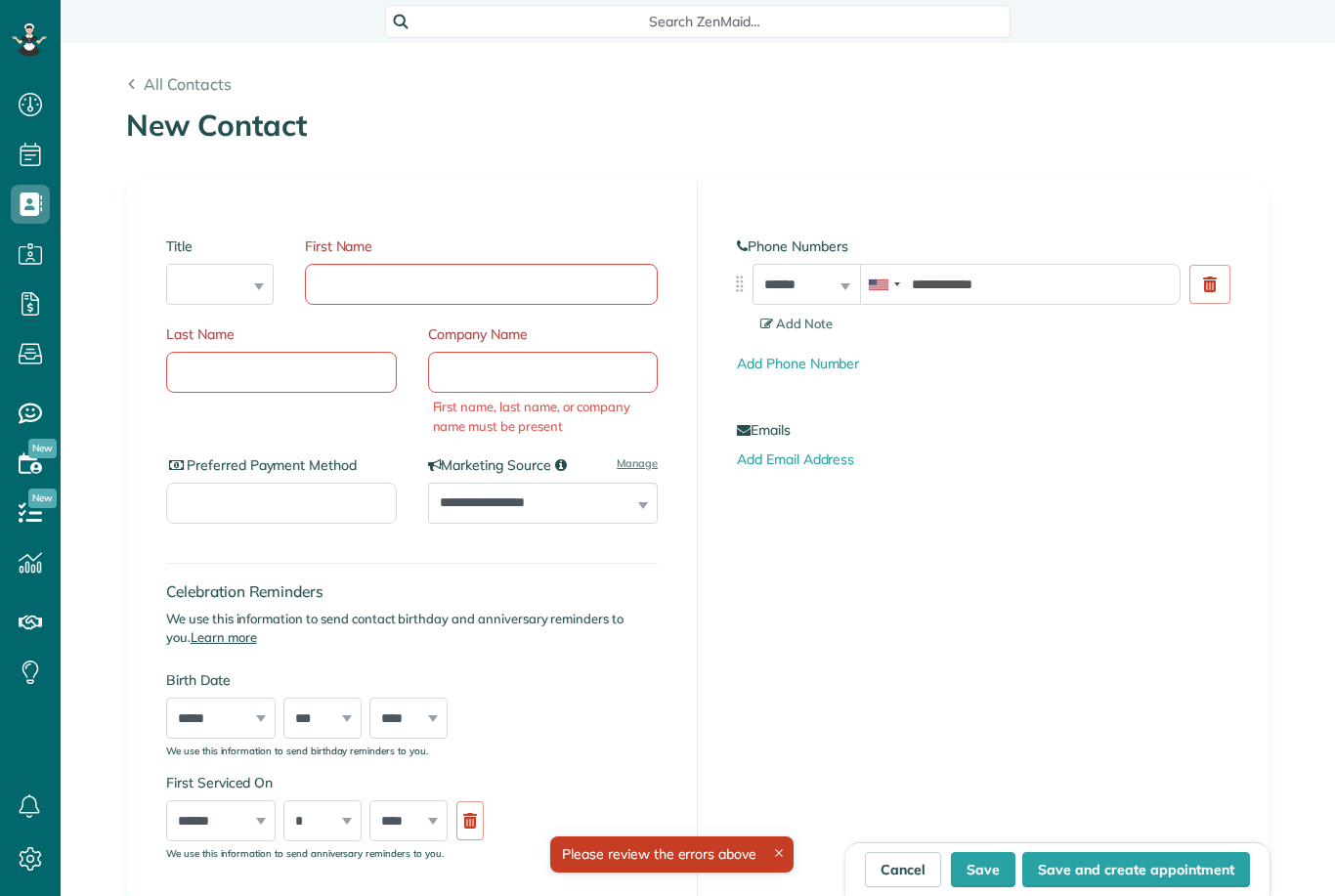 type on "**********" 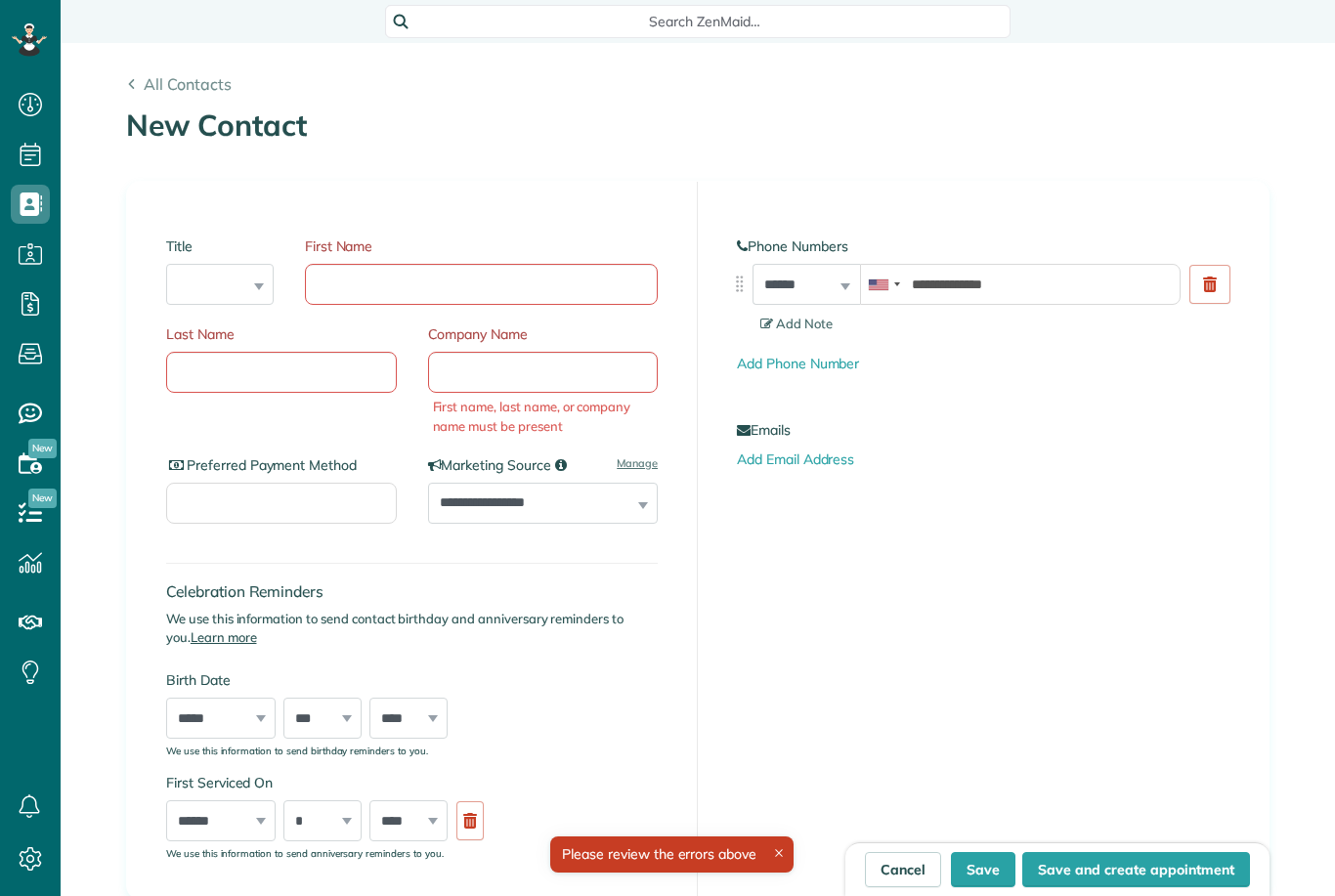 scroll, scrollTop: 0, scrollLeft: 0, axis: both 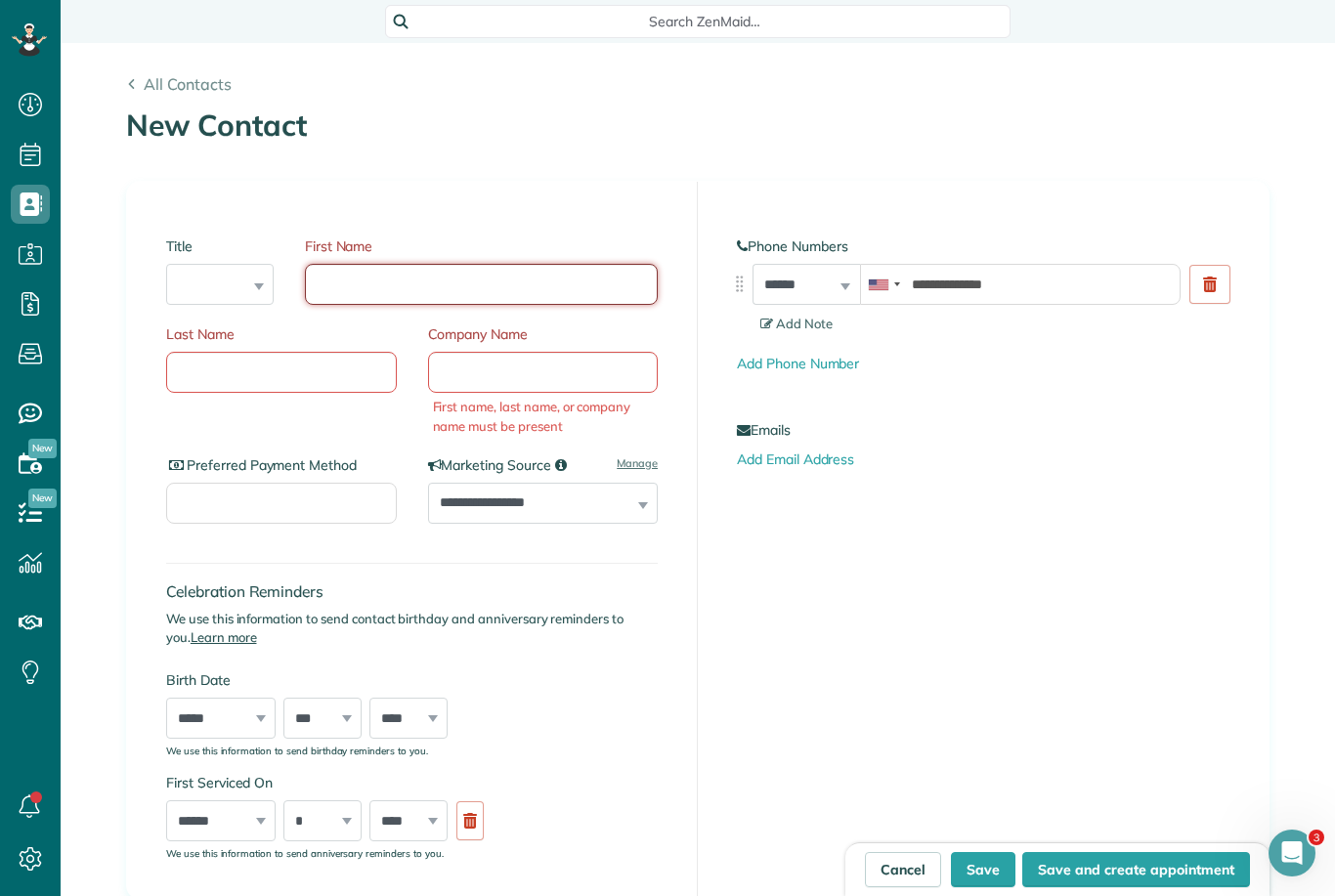 click on "First Name" at bounding box center [481, 284] 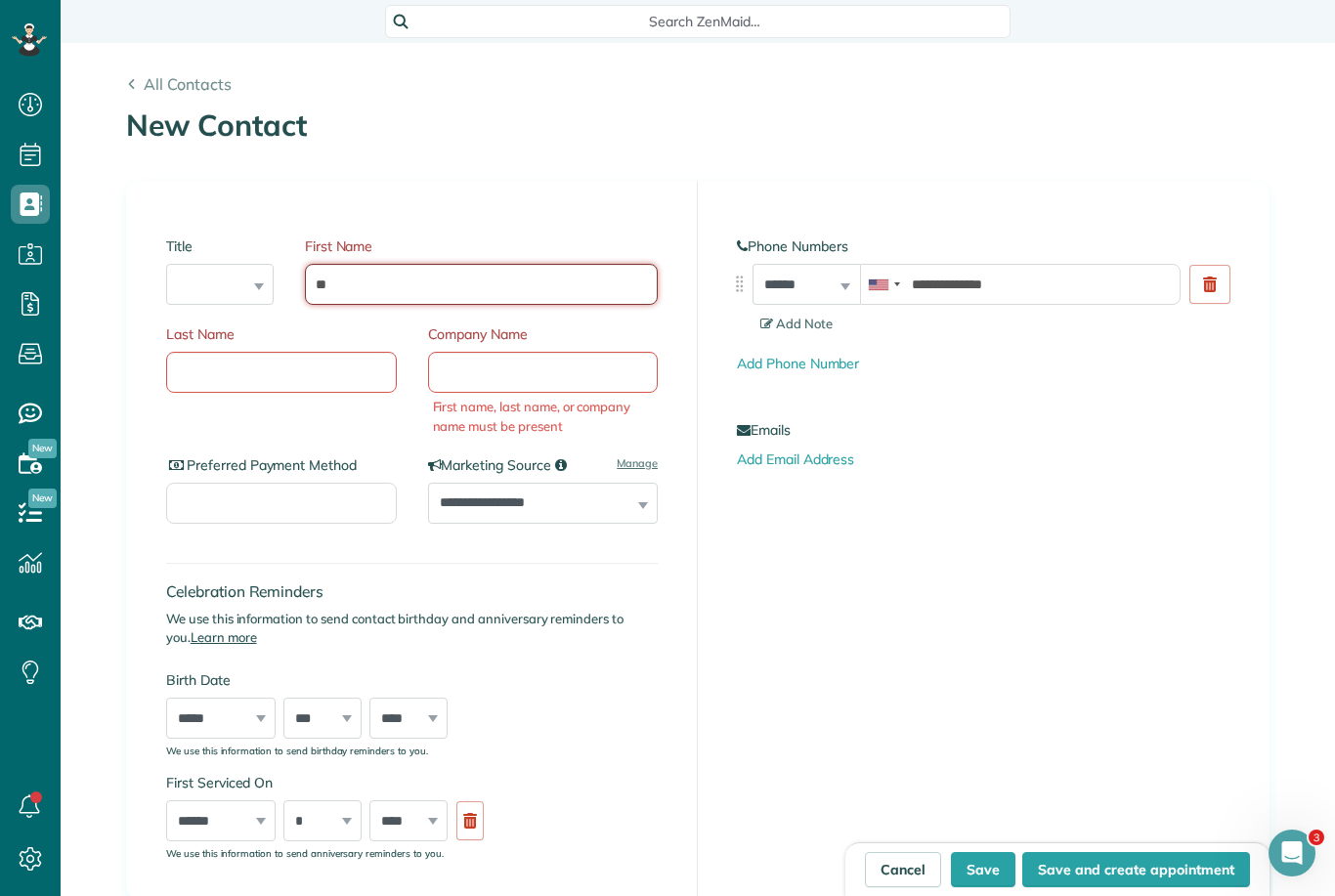 type on "**" 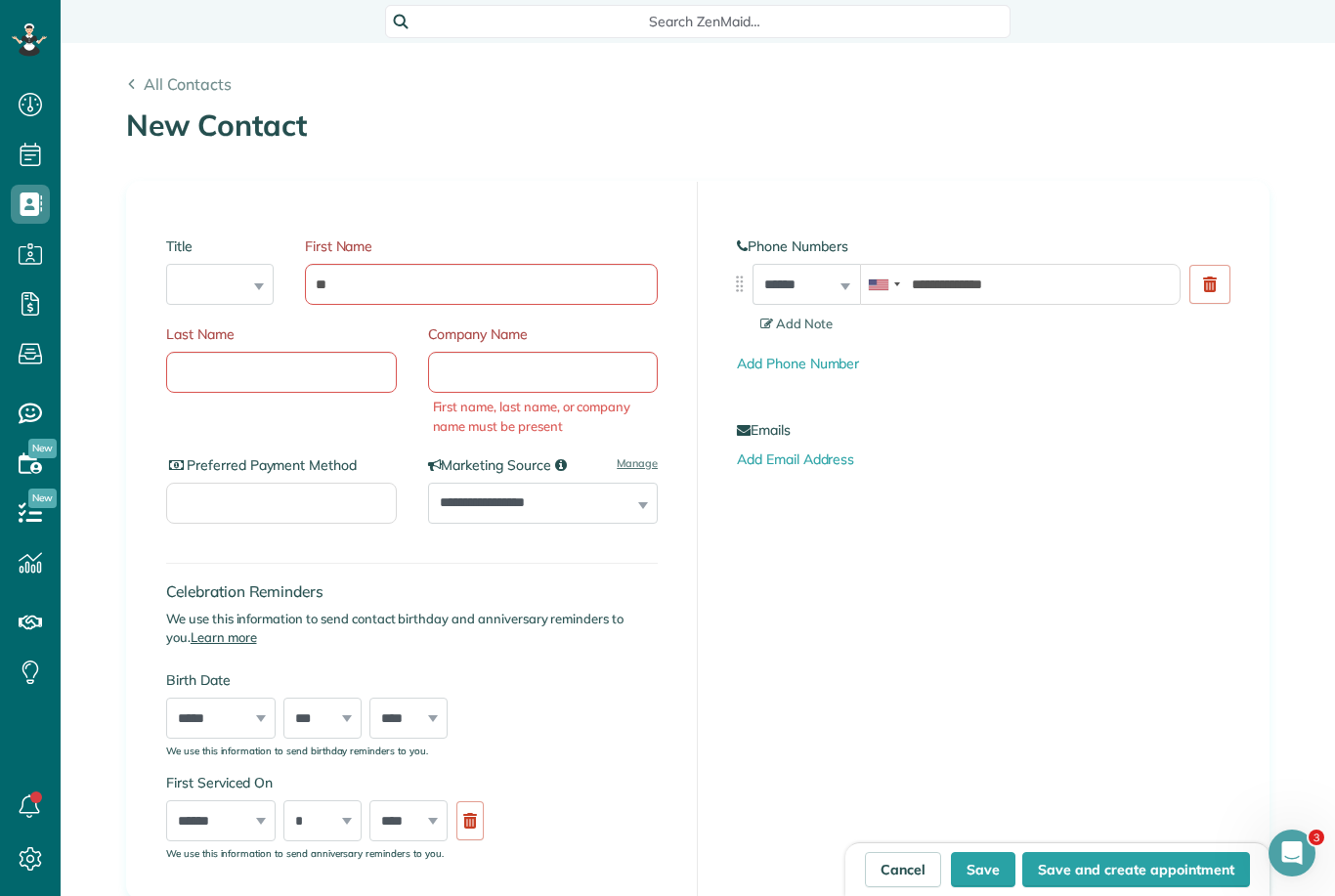 click on "Save and create appointment" at bounding box center (1136, 870) 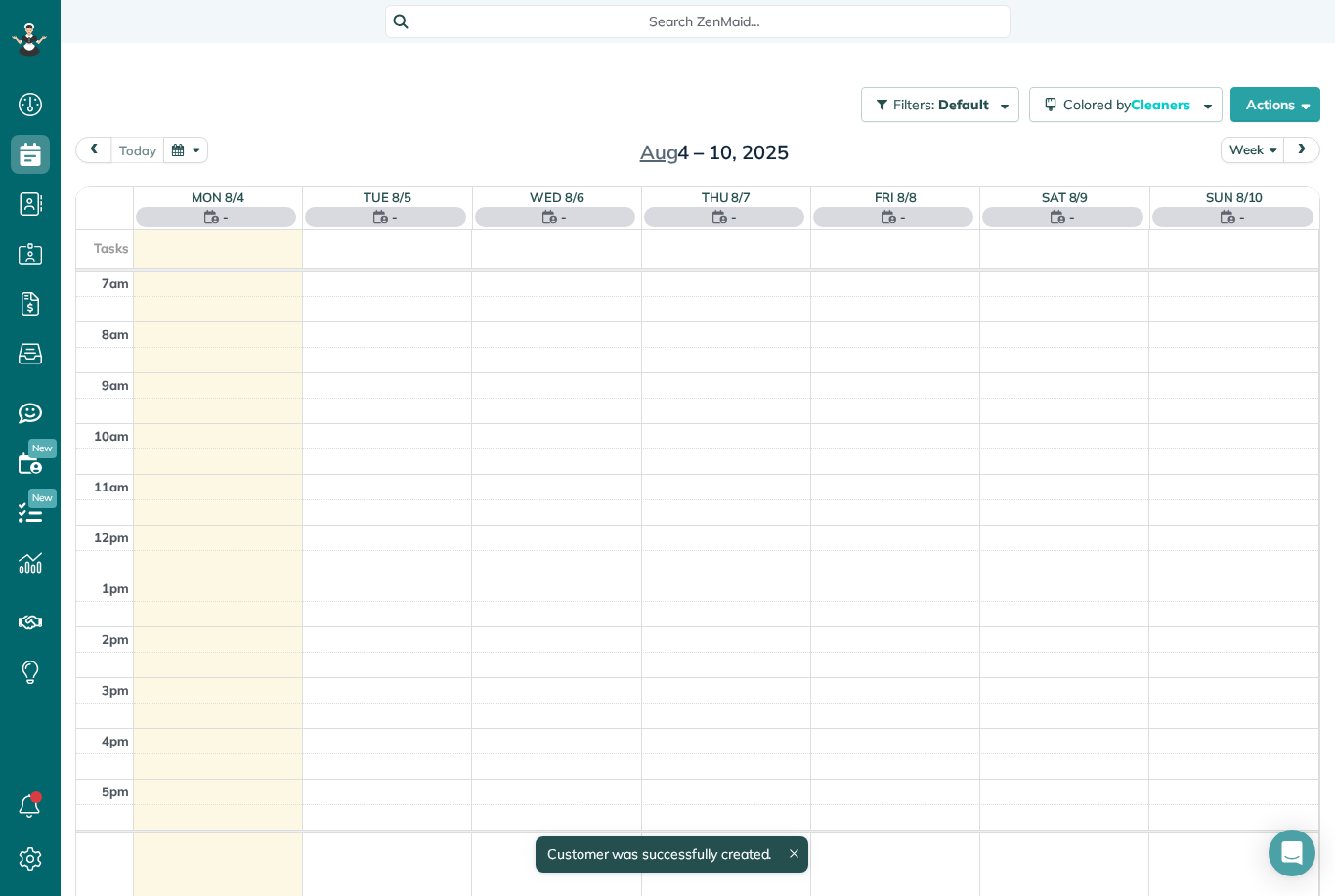 scroll, scrollTop: 0, scrollLeft: 0, axis: both 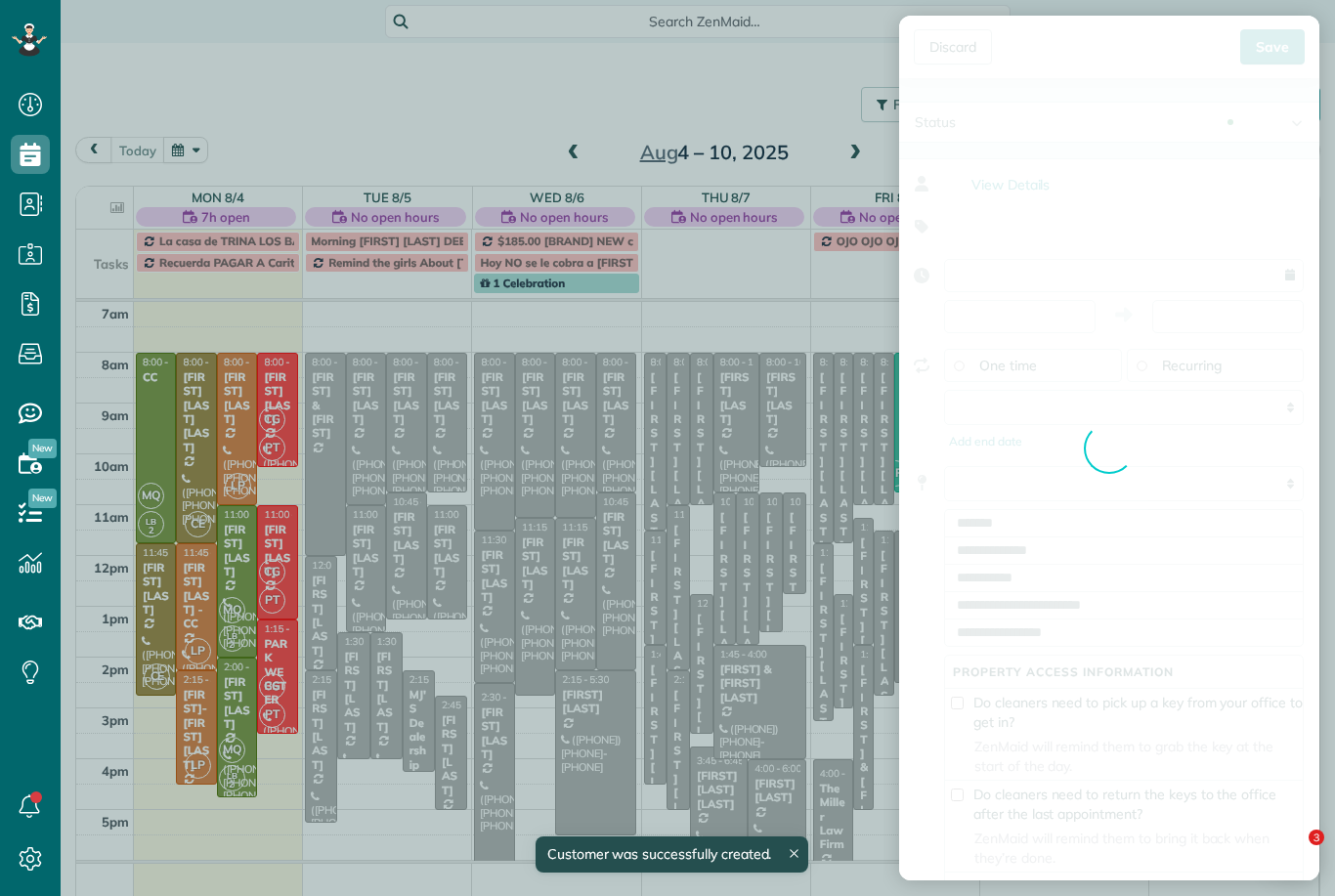 type on "**********" 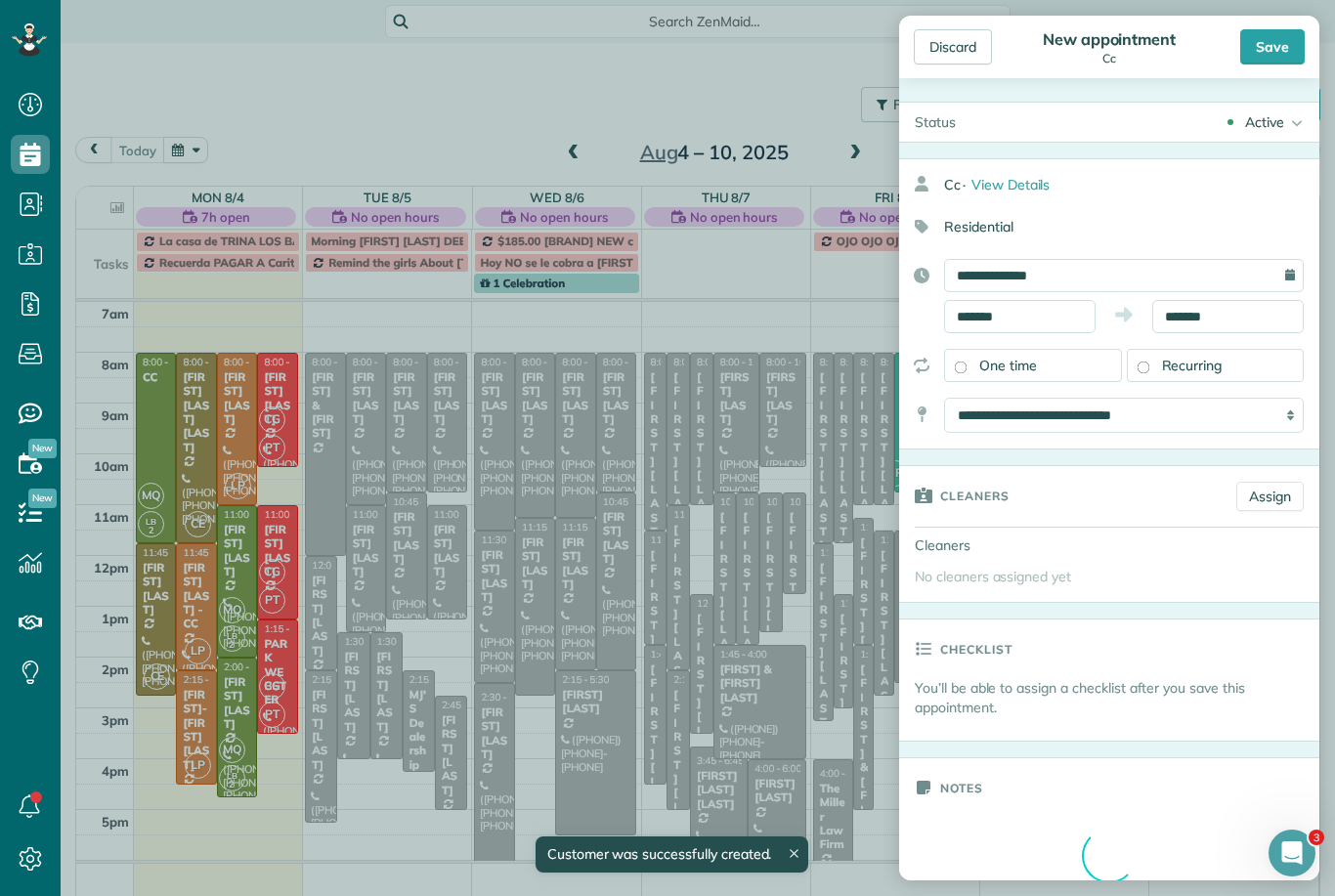 scroll, scrollTop: 0, scrollLeft: 0, axis: both 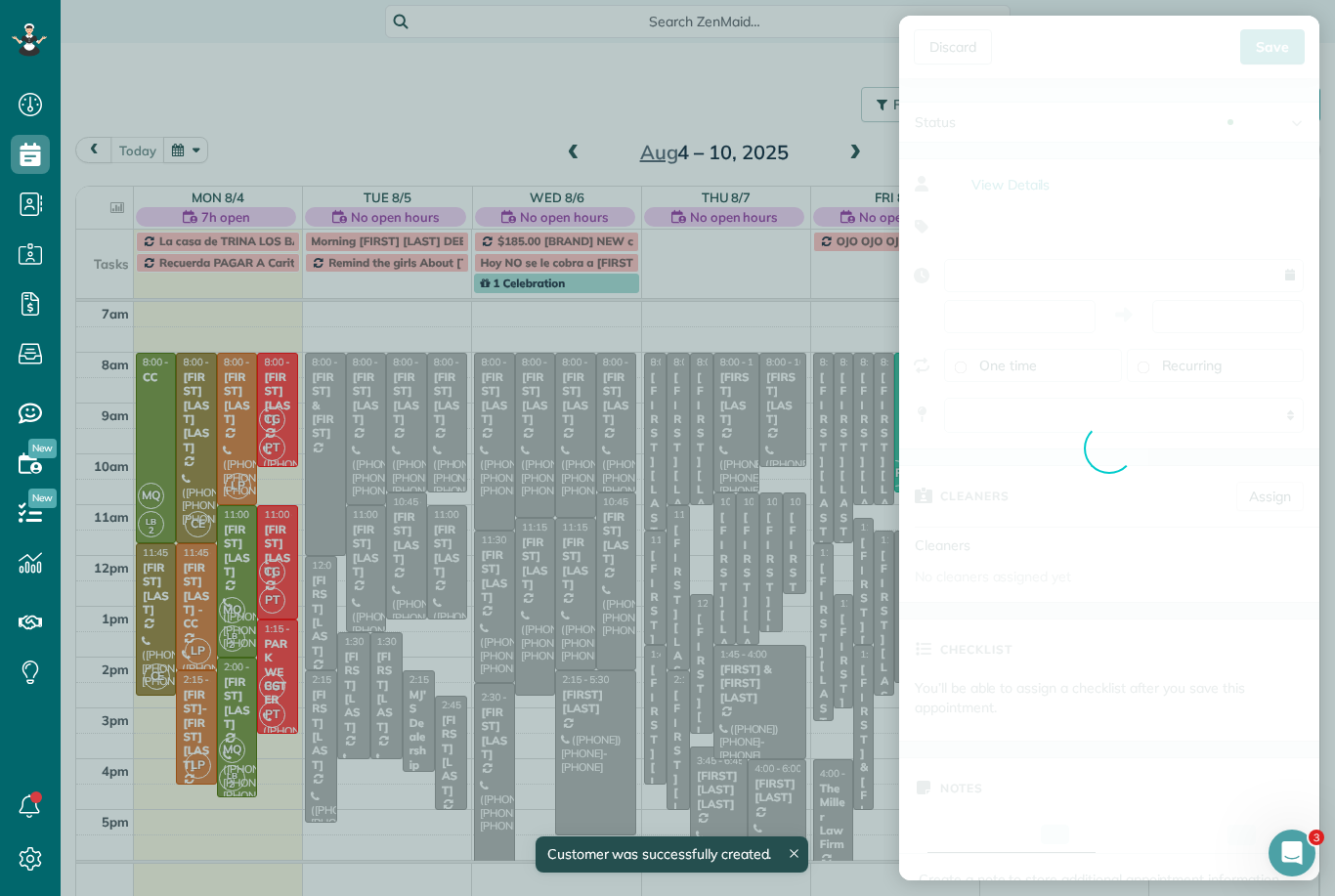 click on "Discard
New appointment
Cc
Save
Status
Active
Active
Stand-By
Cancelled" at bounding box center [668, 448] 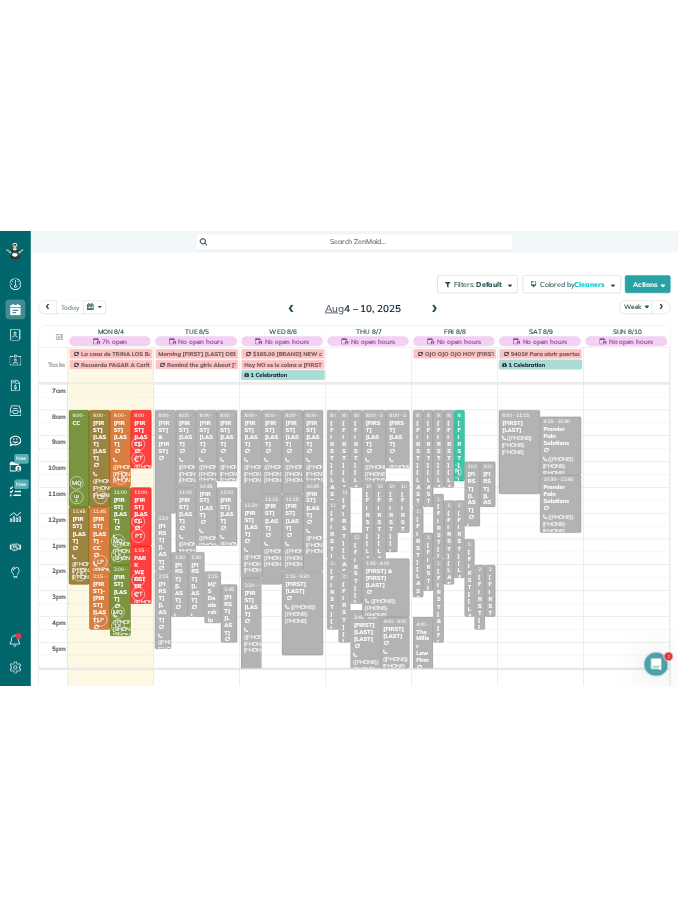 scroll, scrollTop: 0, scrollLeft: 0, axis: both 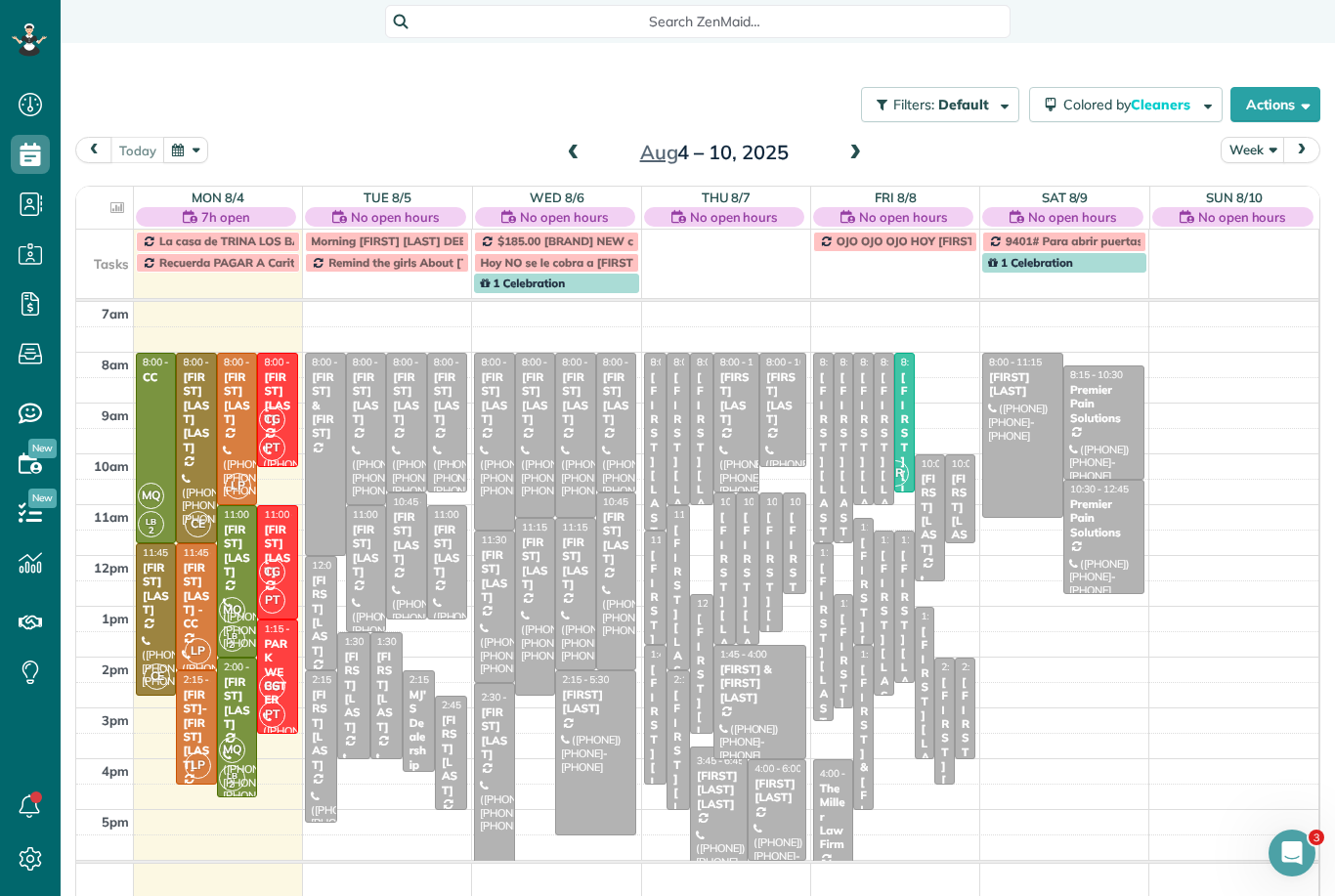 click 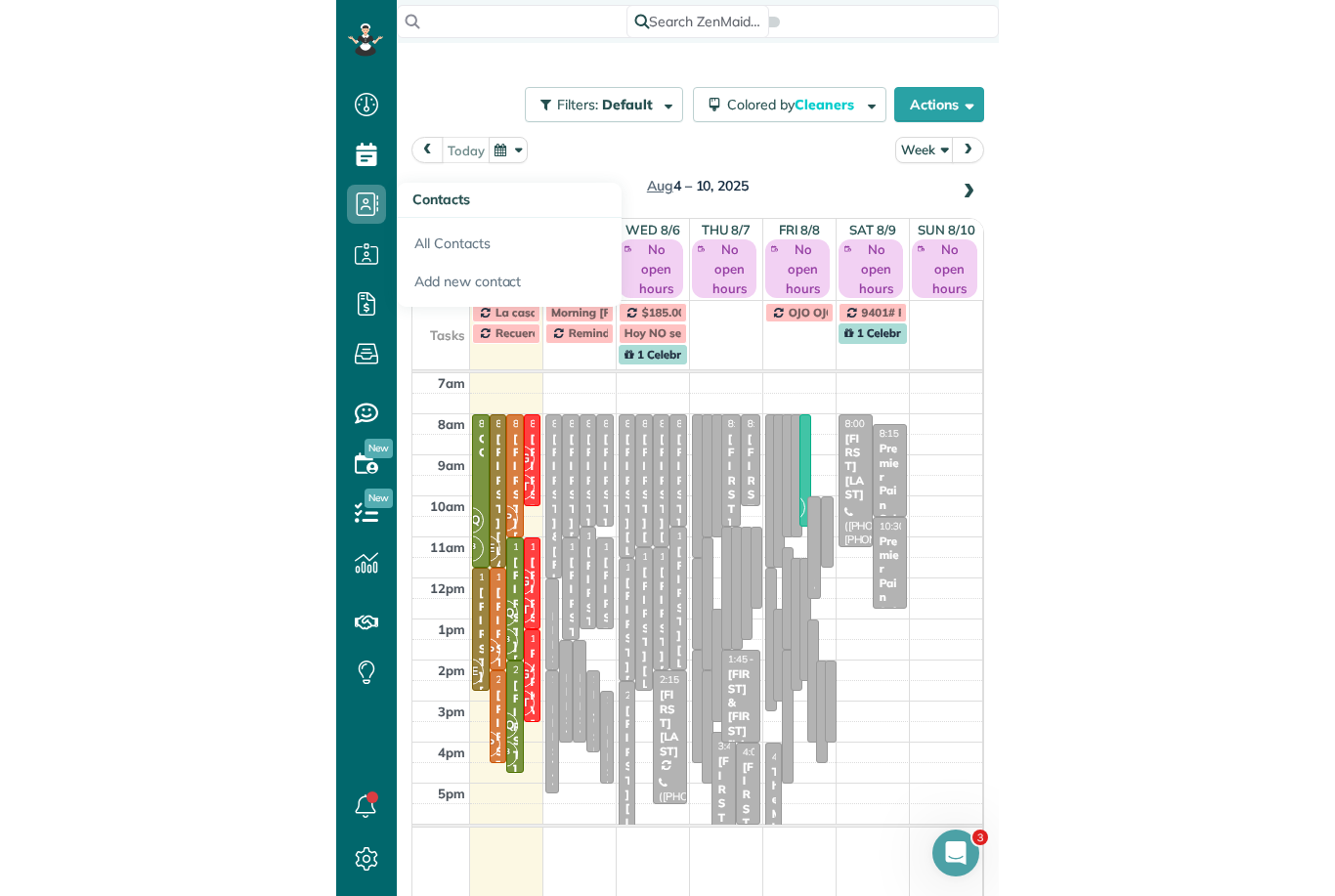 scroll, scrollTop: 959, scrollLeft: 61, axis: both 